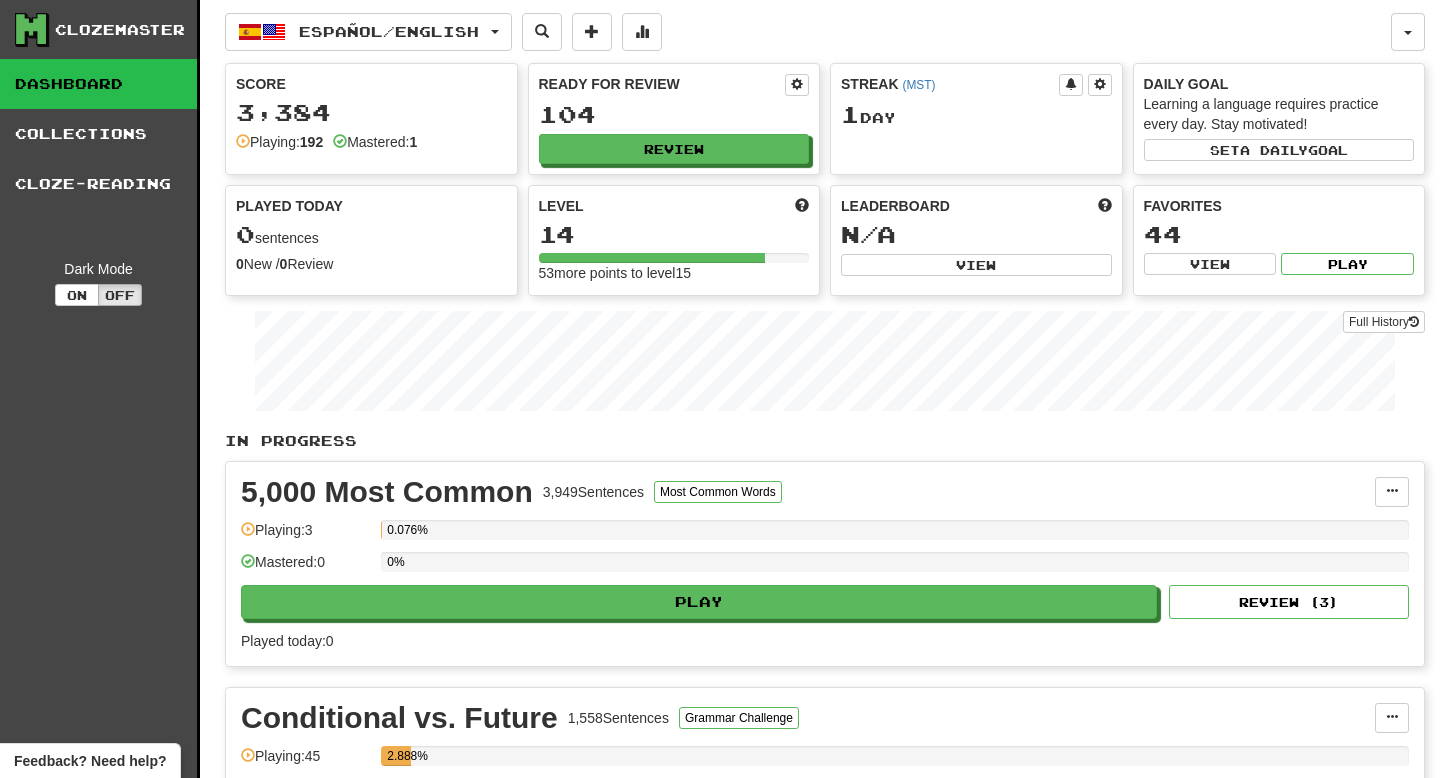 scroll, scrollTop: 0, scrollLeft: 0, axis: both 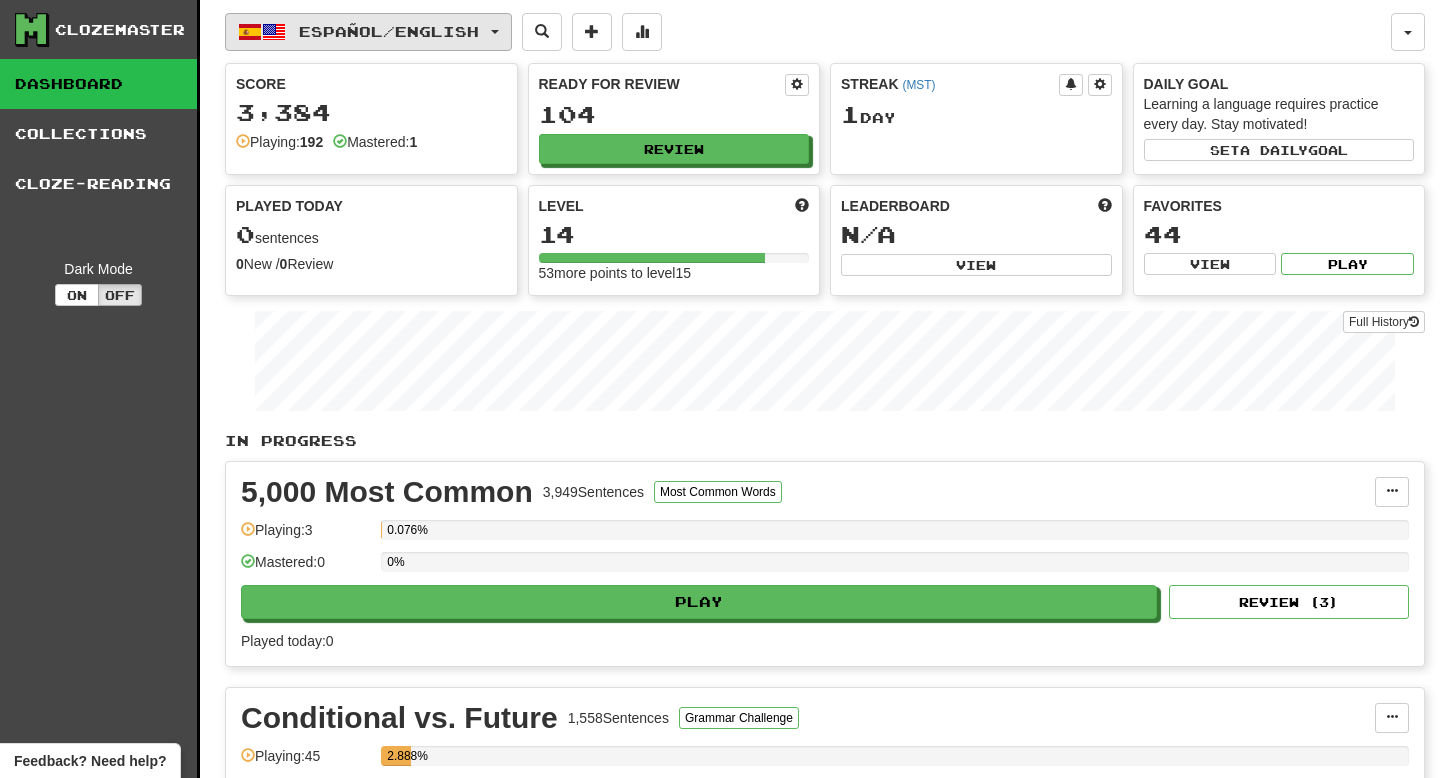 click at bounding box center (250, 32) 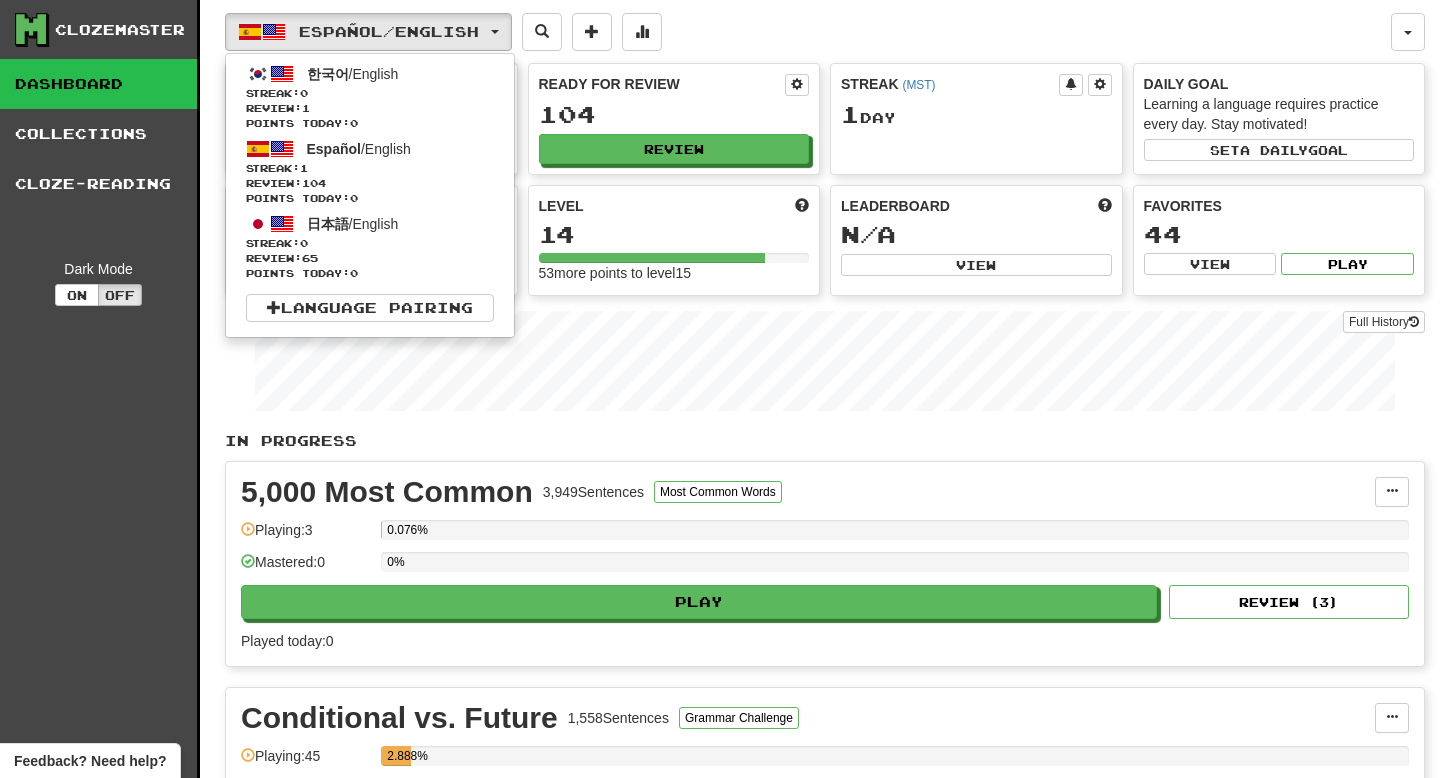 click on "Español  /  English 한국어  /  English Streak:  0   Review:  1 Points today:  0 Español  /  English Streak:  1   Review:  104 Points today:  0 日本語  /  English Streak:  0   Review:  65 Points today:  0  Language Pairing" at bounding box center [808, 32] 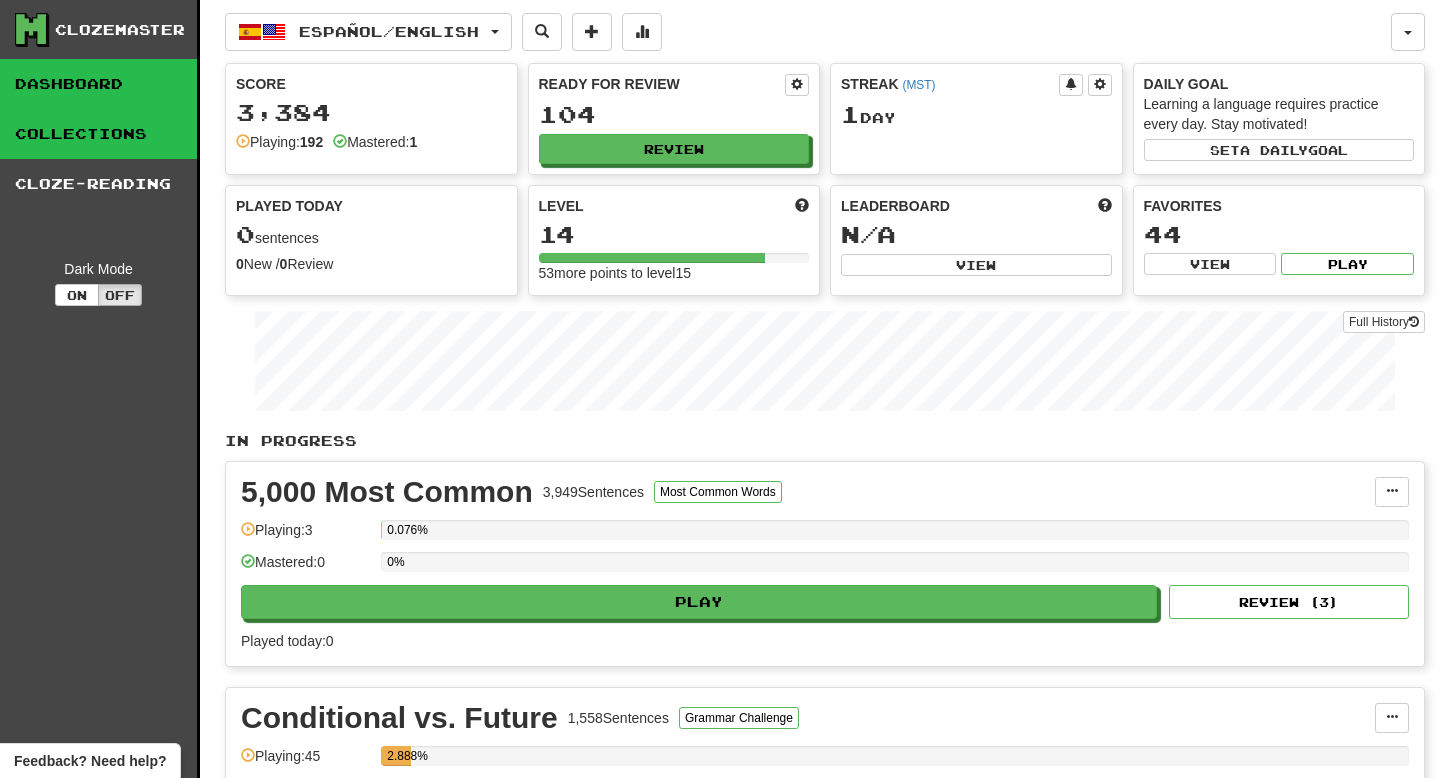 click on "Collections" at bounding box center [98, 134] 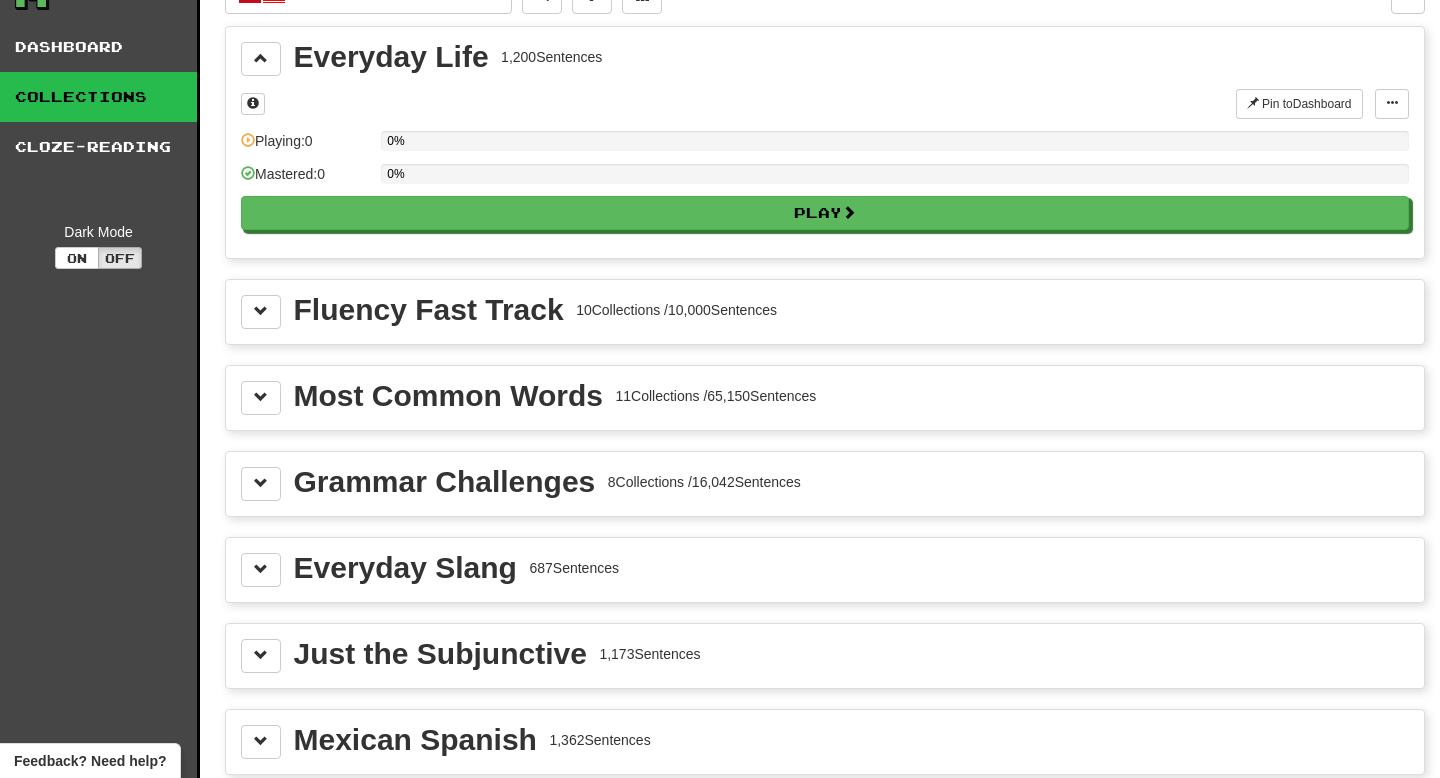 scroll, scrollTop: 0, scrollLeft: 0, axis: both 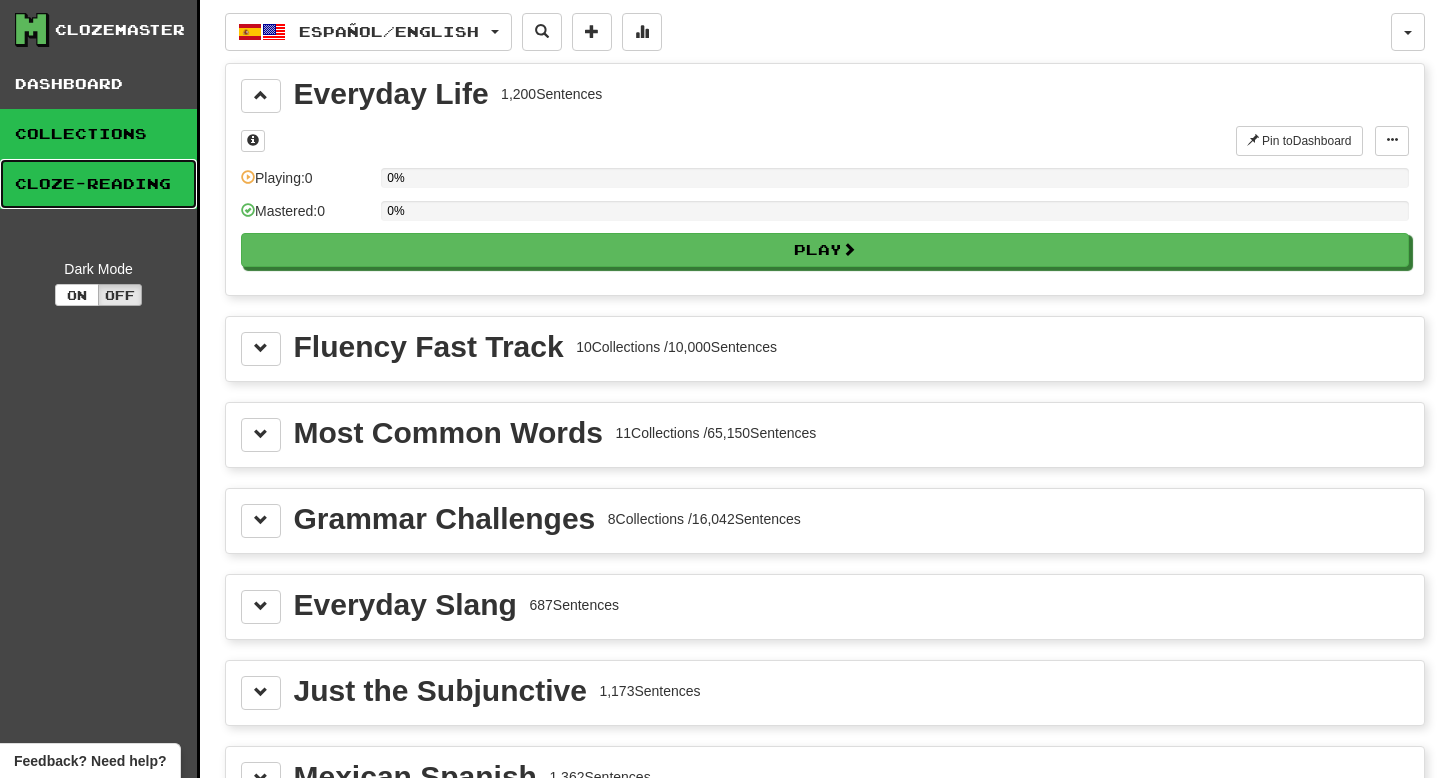click on "Cloze-Reading" at bounding box center (98, 184) 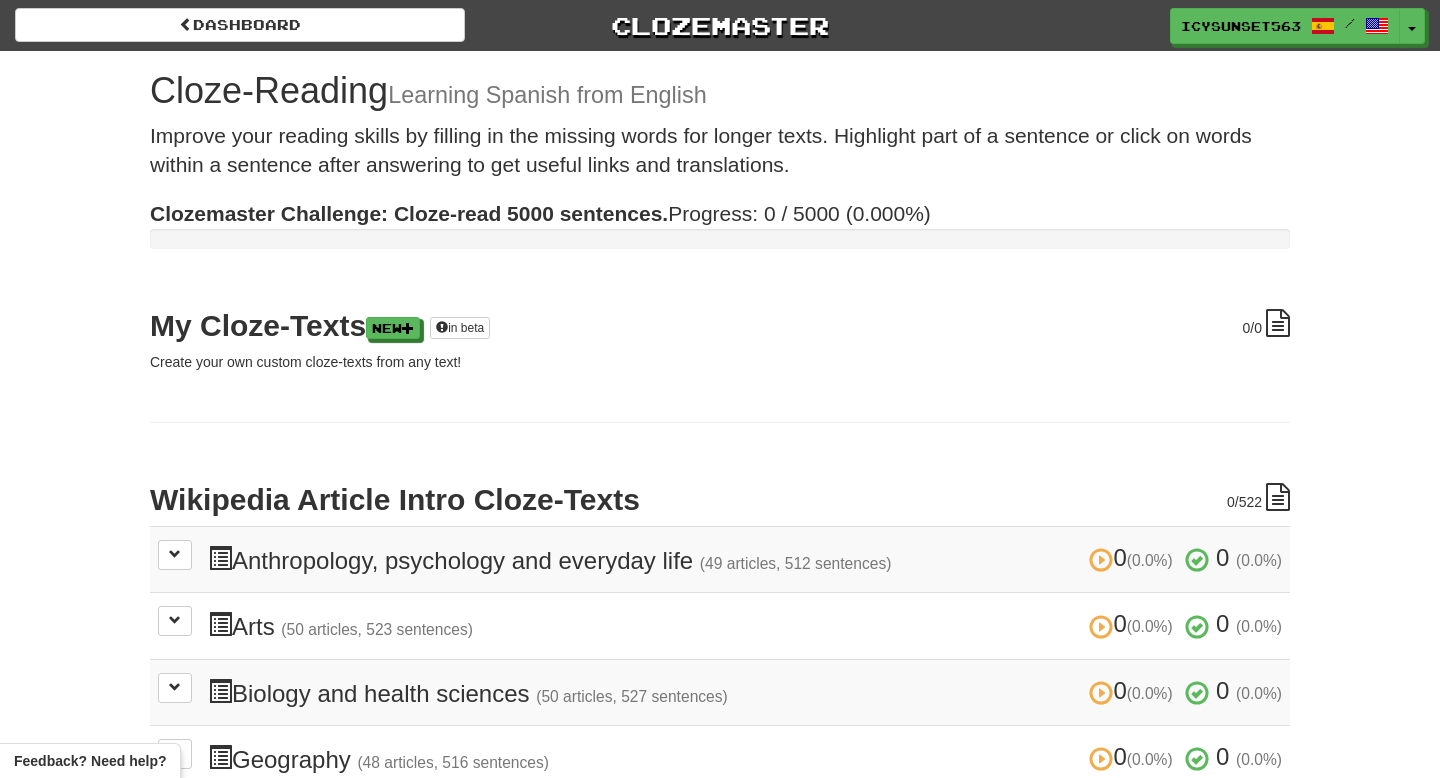 scroll, scrollTop: 0, scrollLeft: 0, axis: both 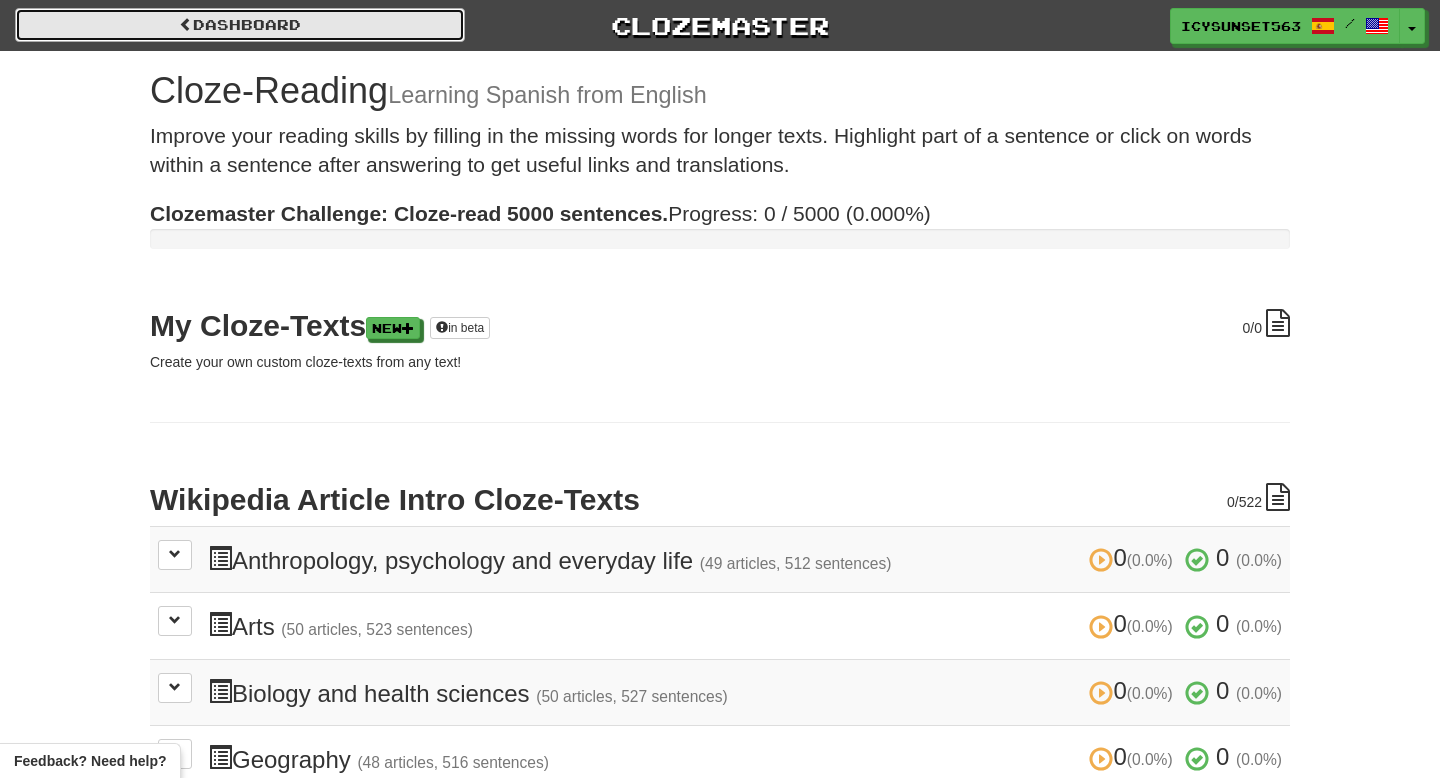 click on "Dashboard" at bounding box center [240, 25] 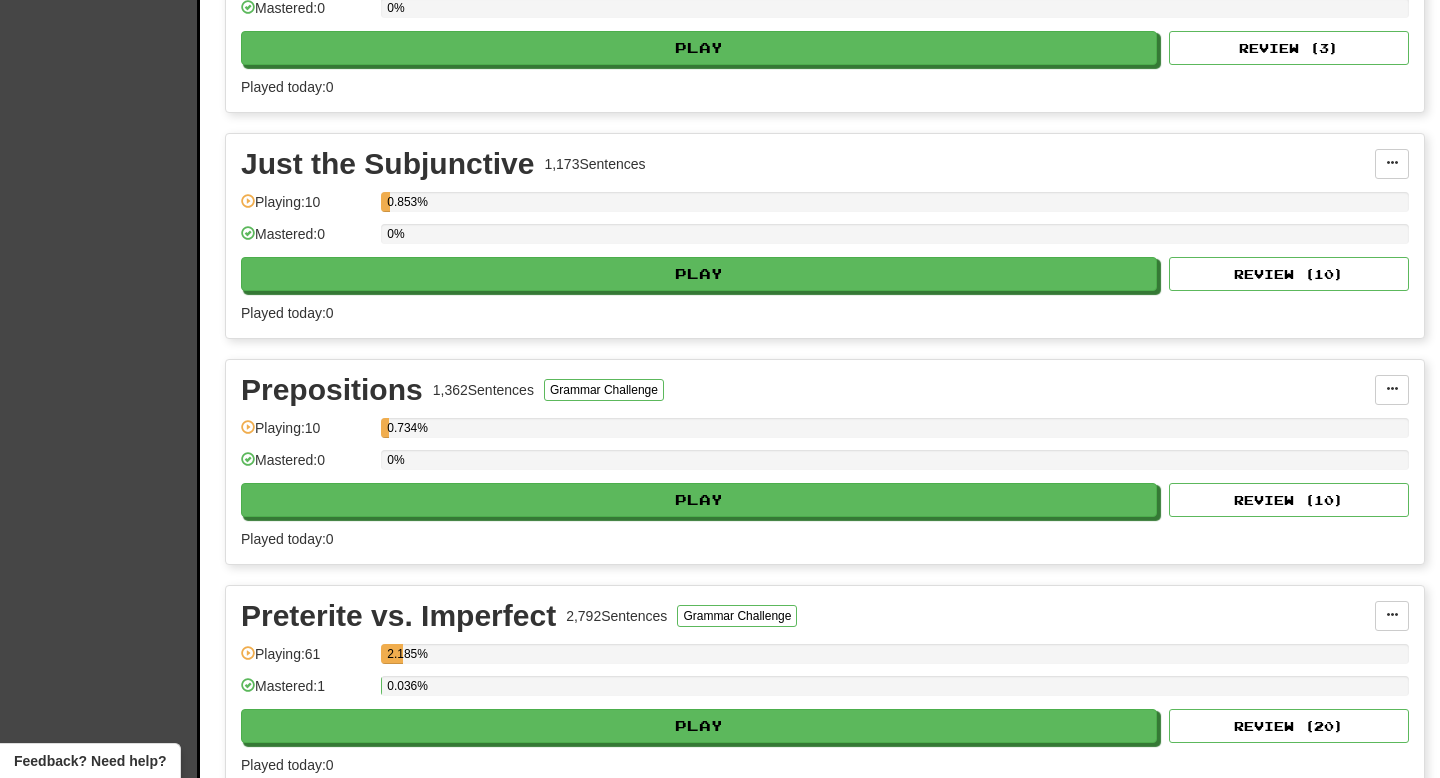 scroll, scrollTop: 1226, scrollLeft: 0, axis: vertical 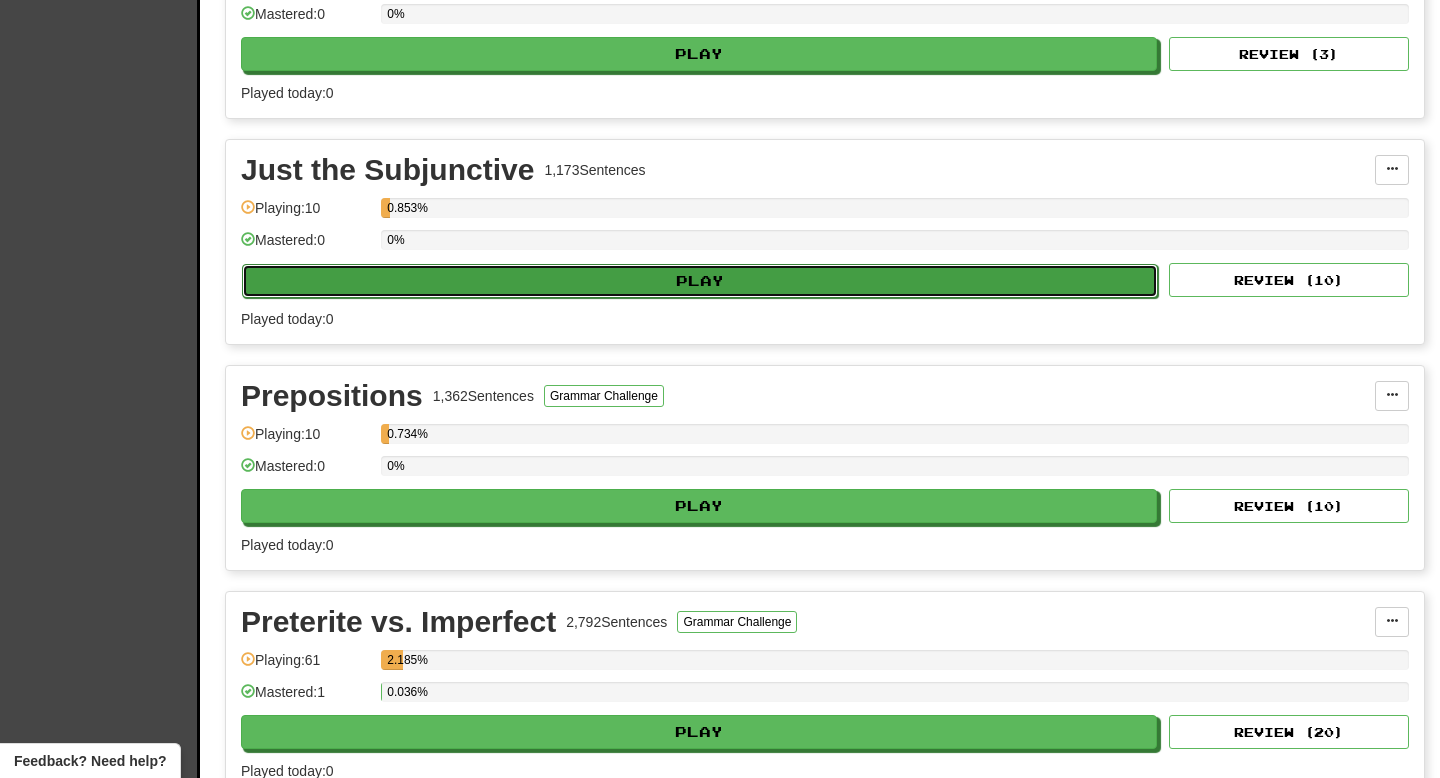 click on "Play" at bounding box center [700, 281] 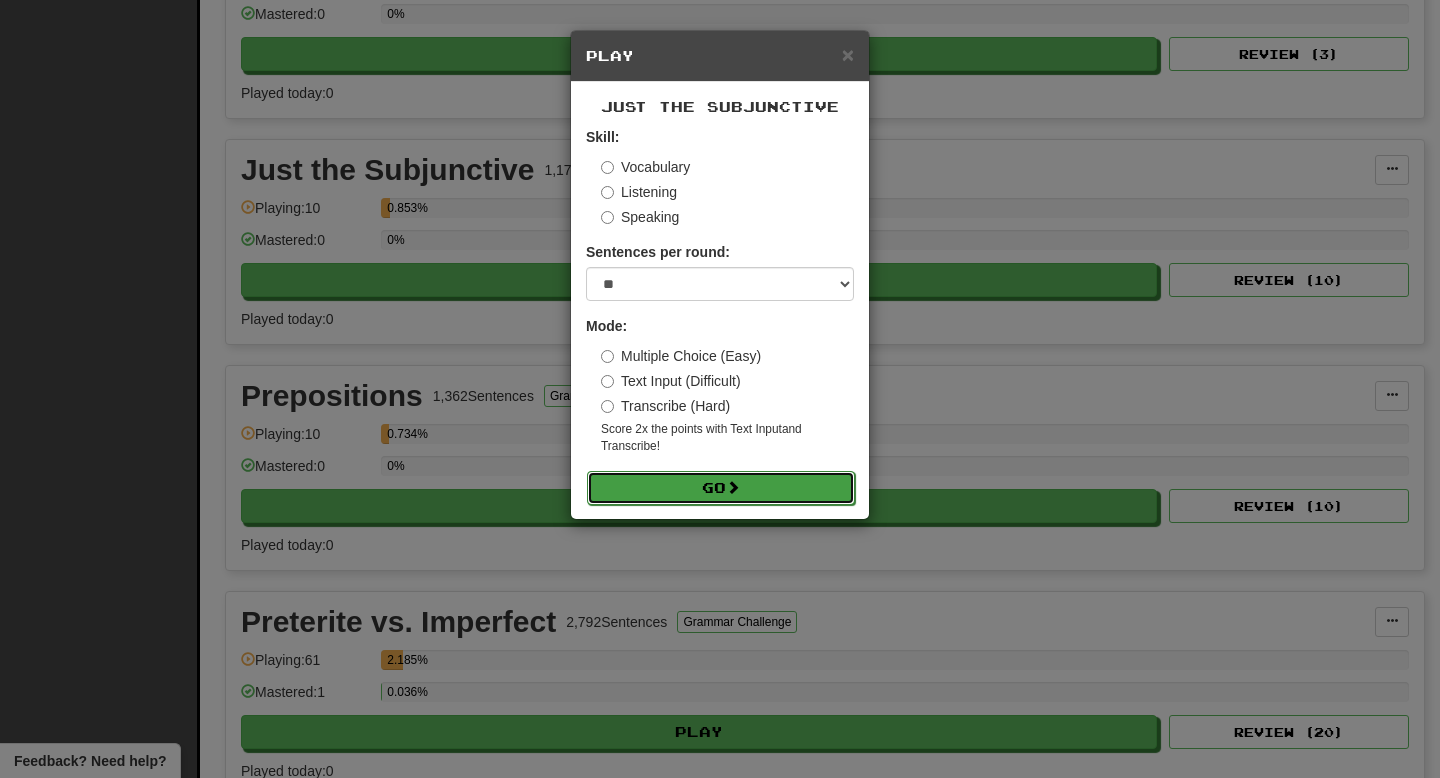 click on "Go" at bounding box center [721, 488] 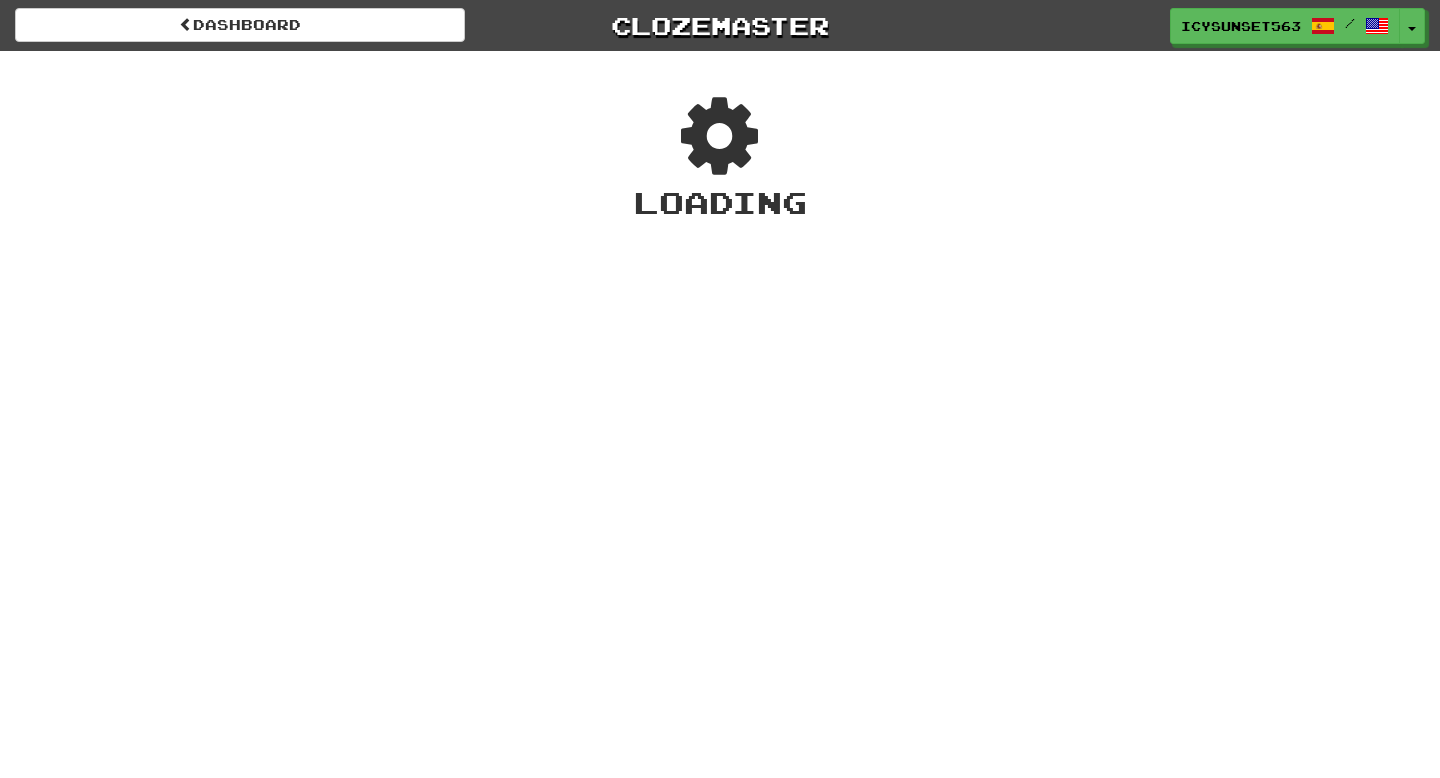 scroll, scrollTop: 0, scrollLeft: 0, axis: both 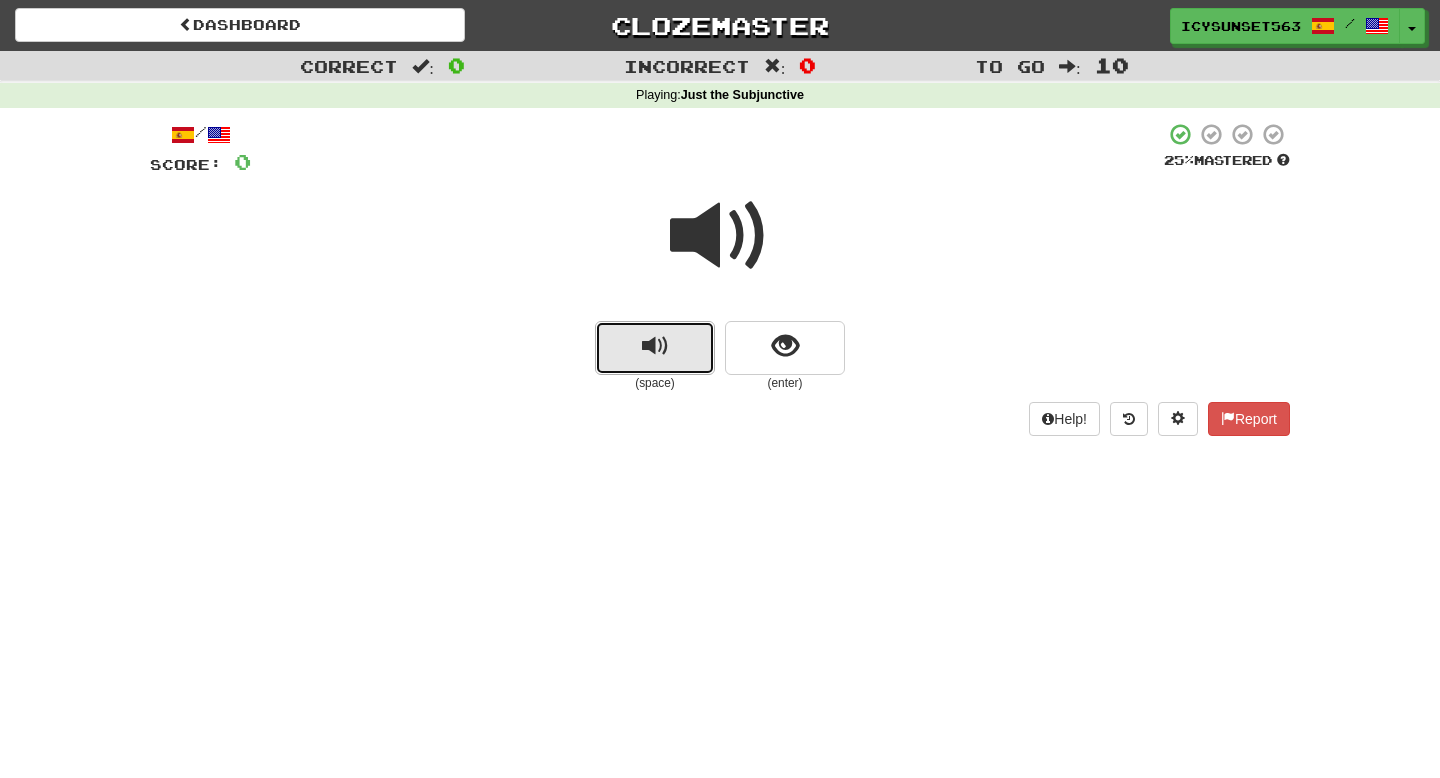 click at bounding box center [655, 348] 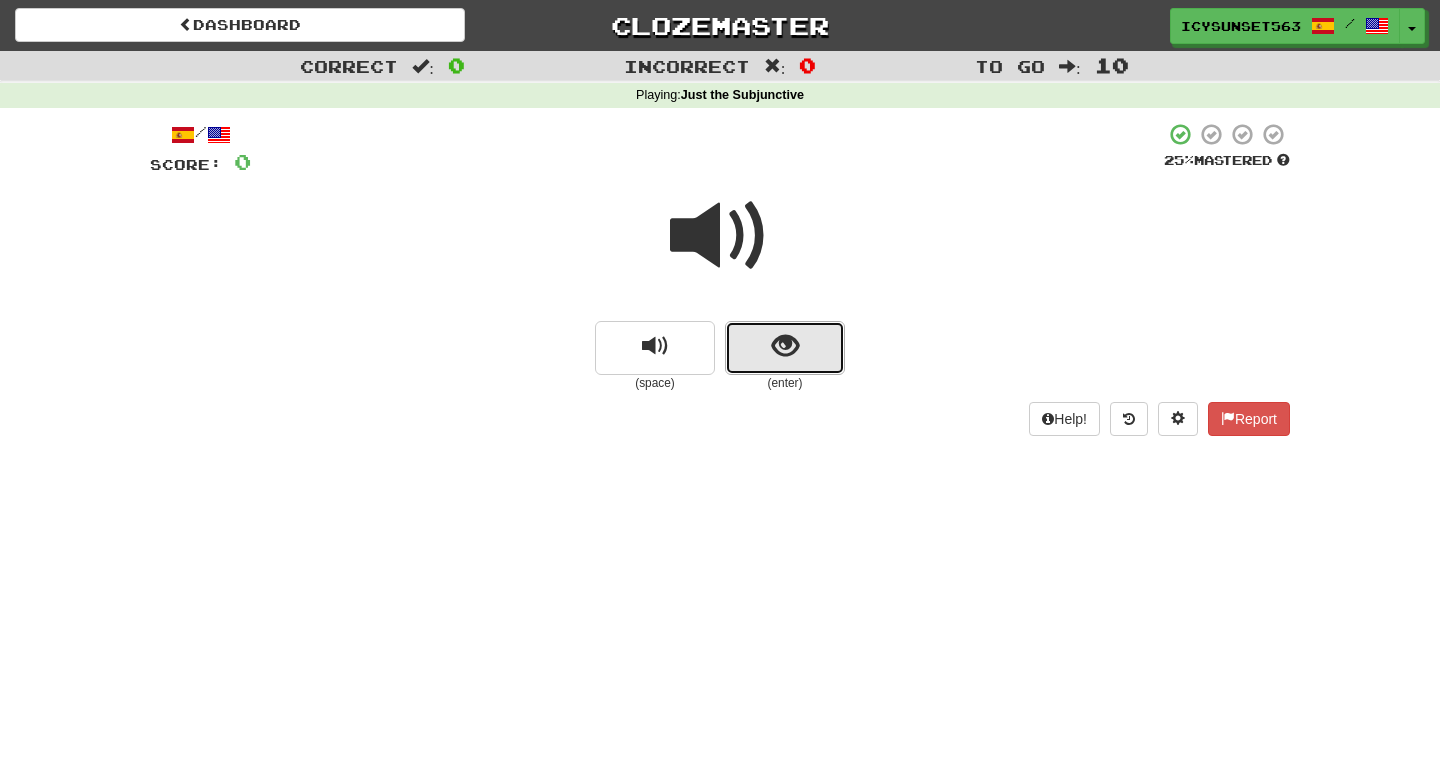 click at bounding box center [785, 348] 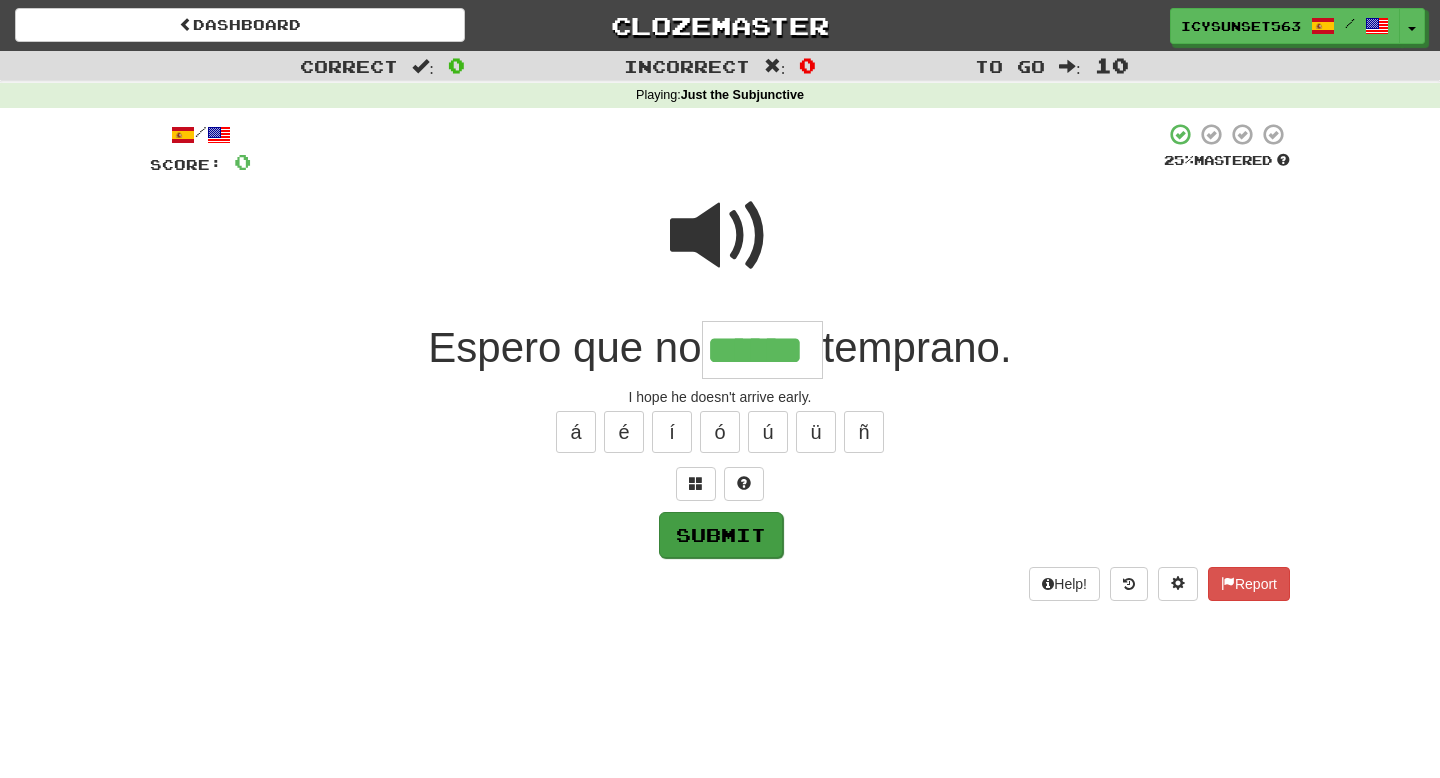 type on "******" 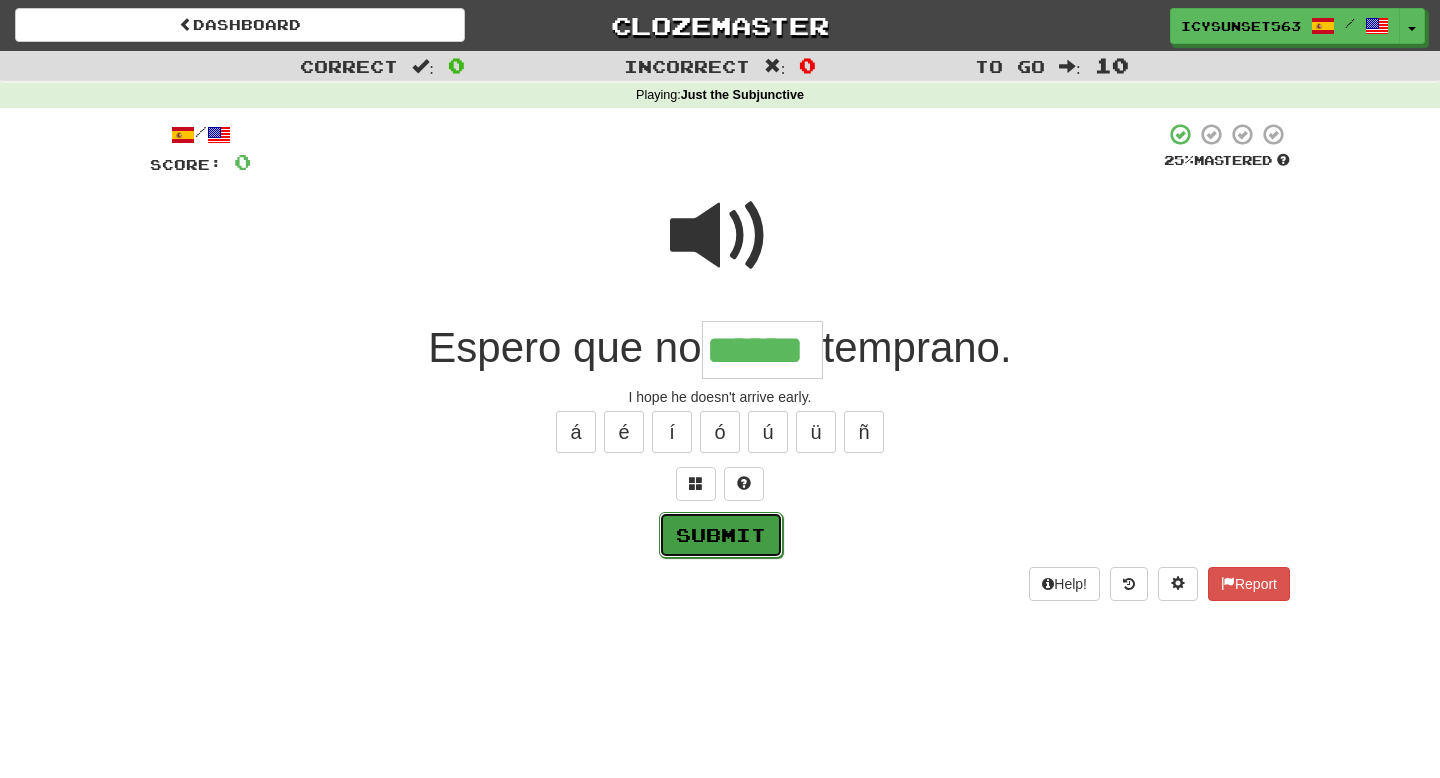 click on "Submit" at bounding box center (721, 535) 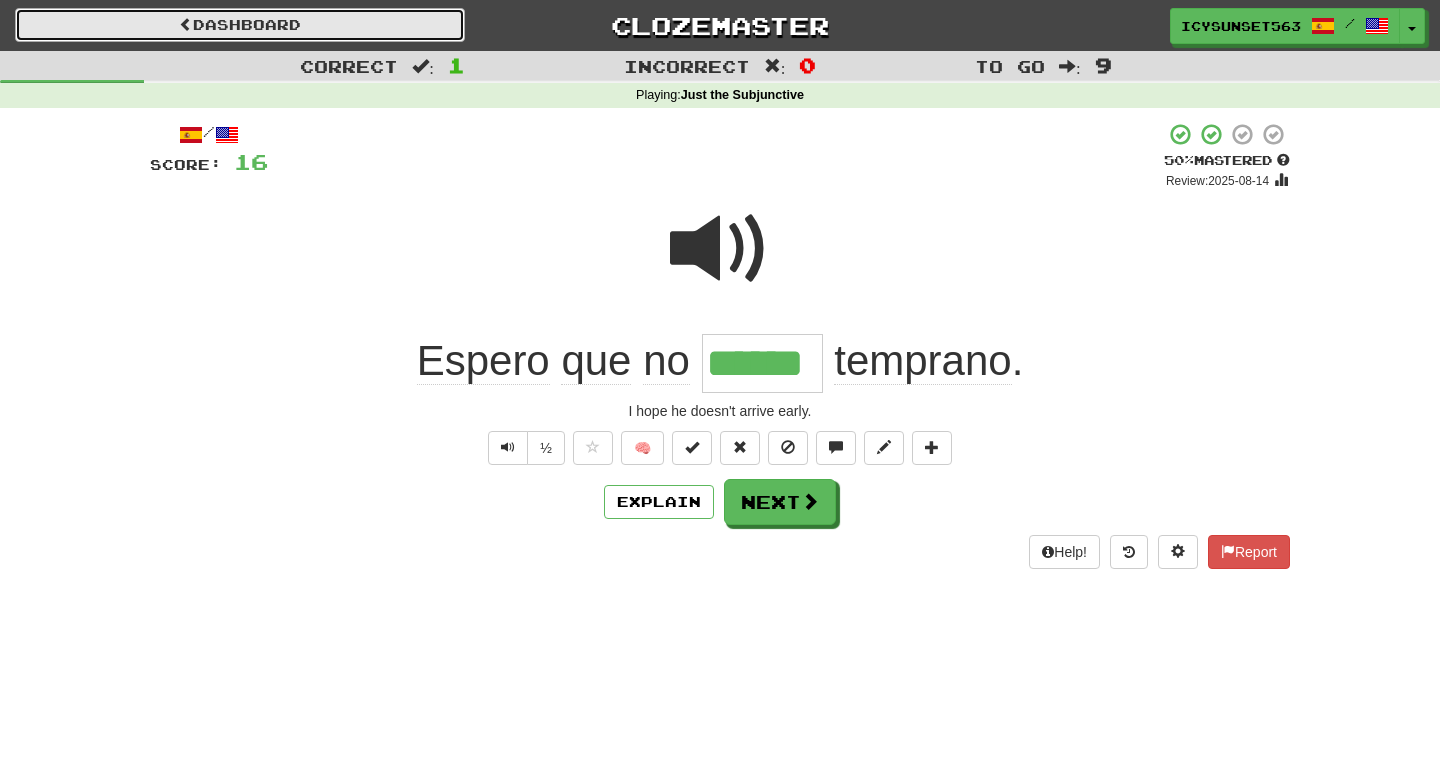 click on "Dashboard" at bounding box center [240, 25] 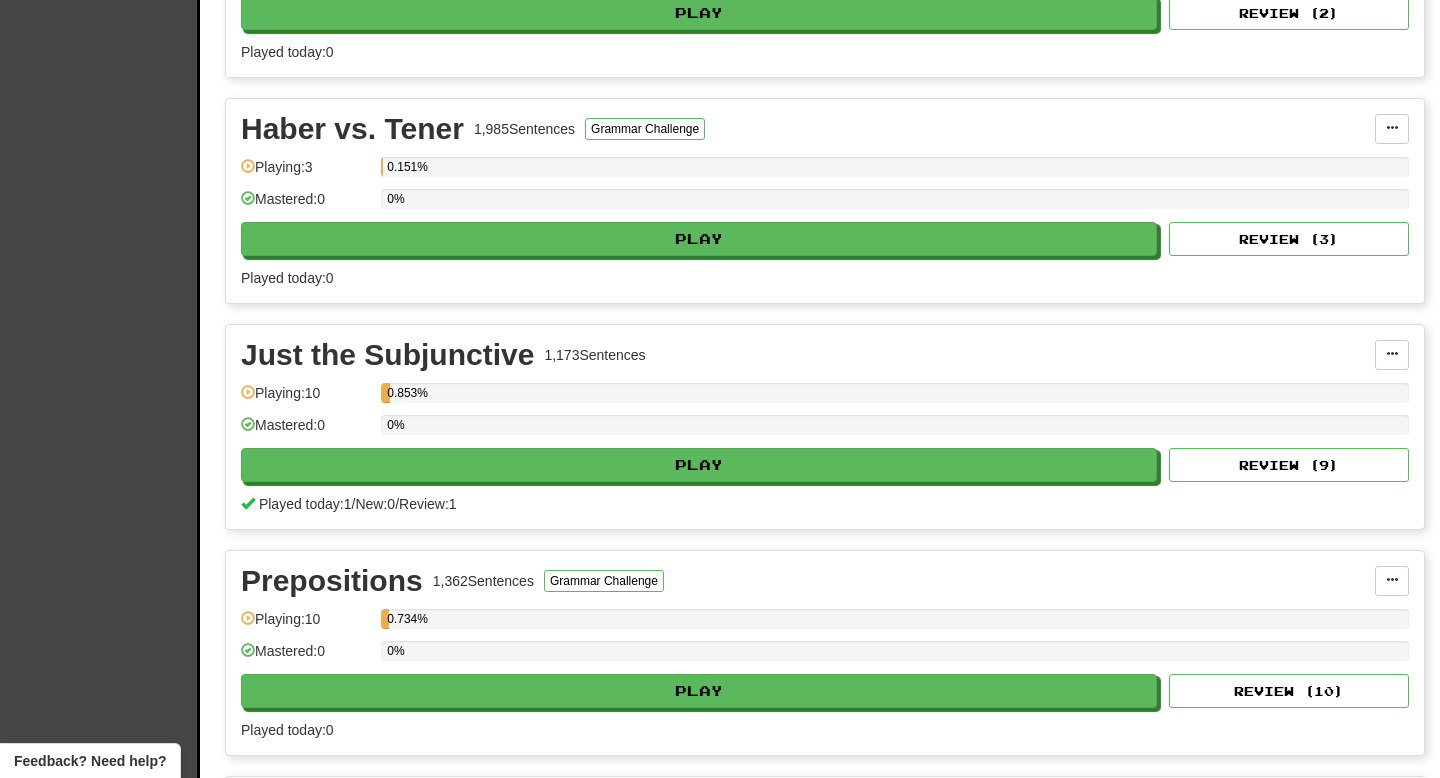 scroll, scrollTop: 1039, scrollLeft: 0, axis: vertical 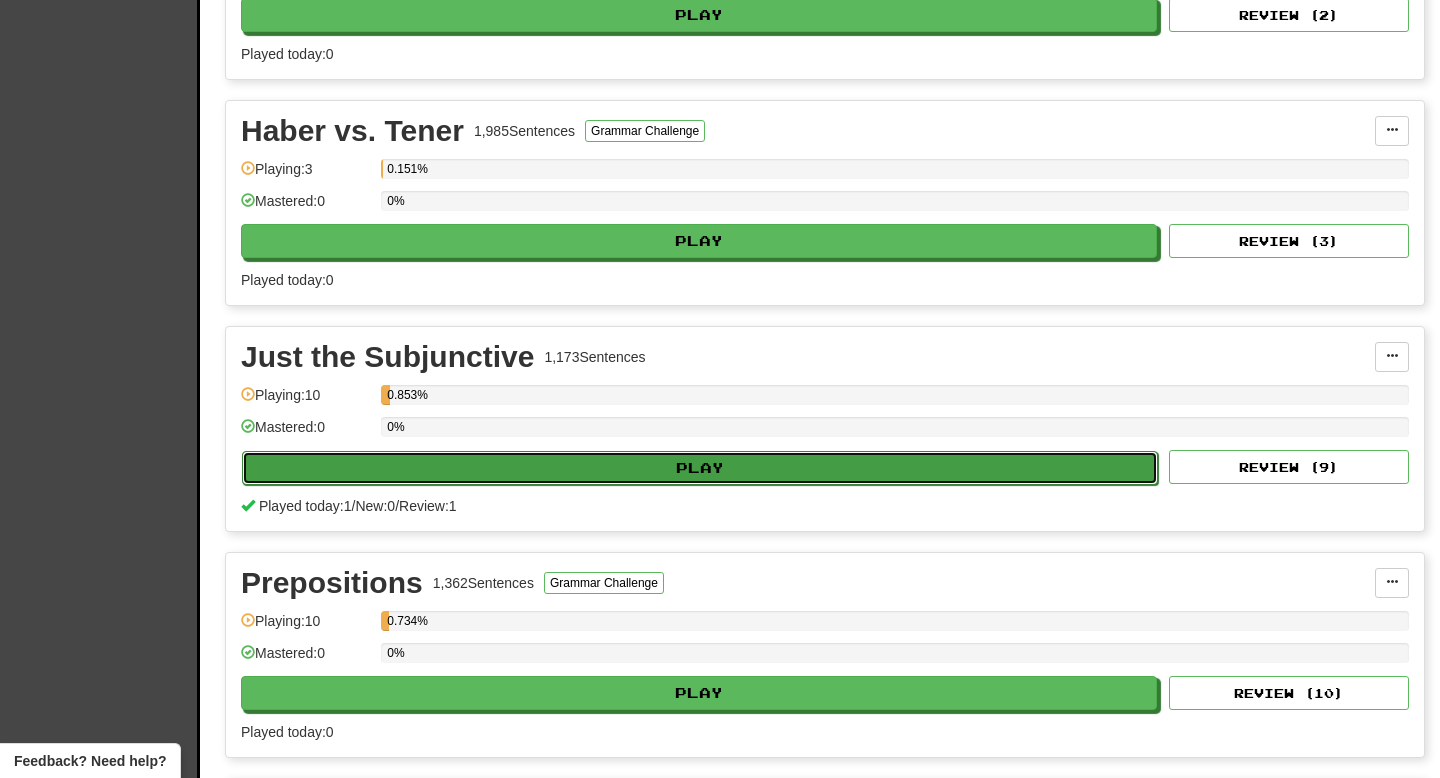 click on "Play" at bounding box center [700, 468] 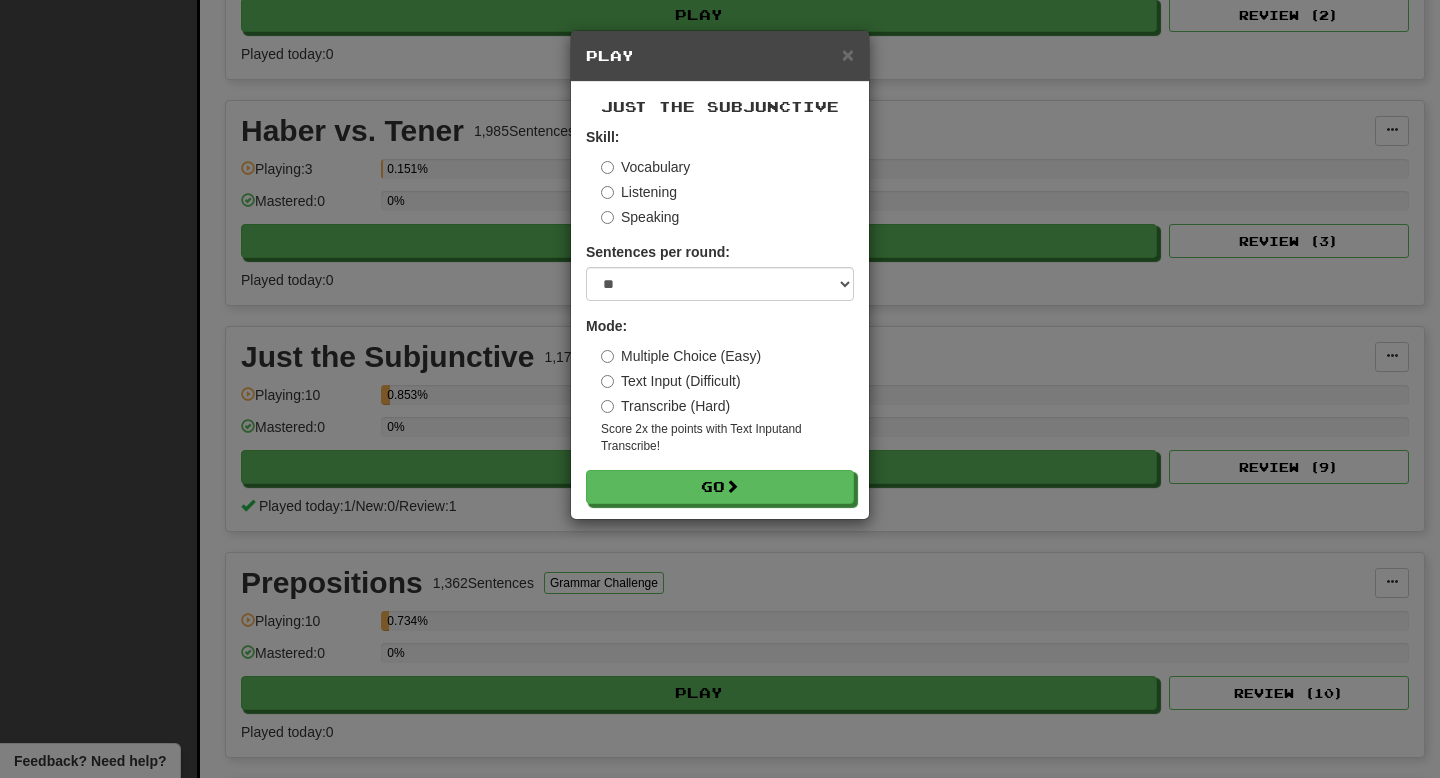 click on "Vocabulary" at bounding box center [645, 167] 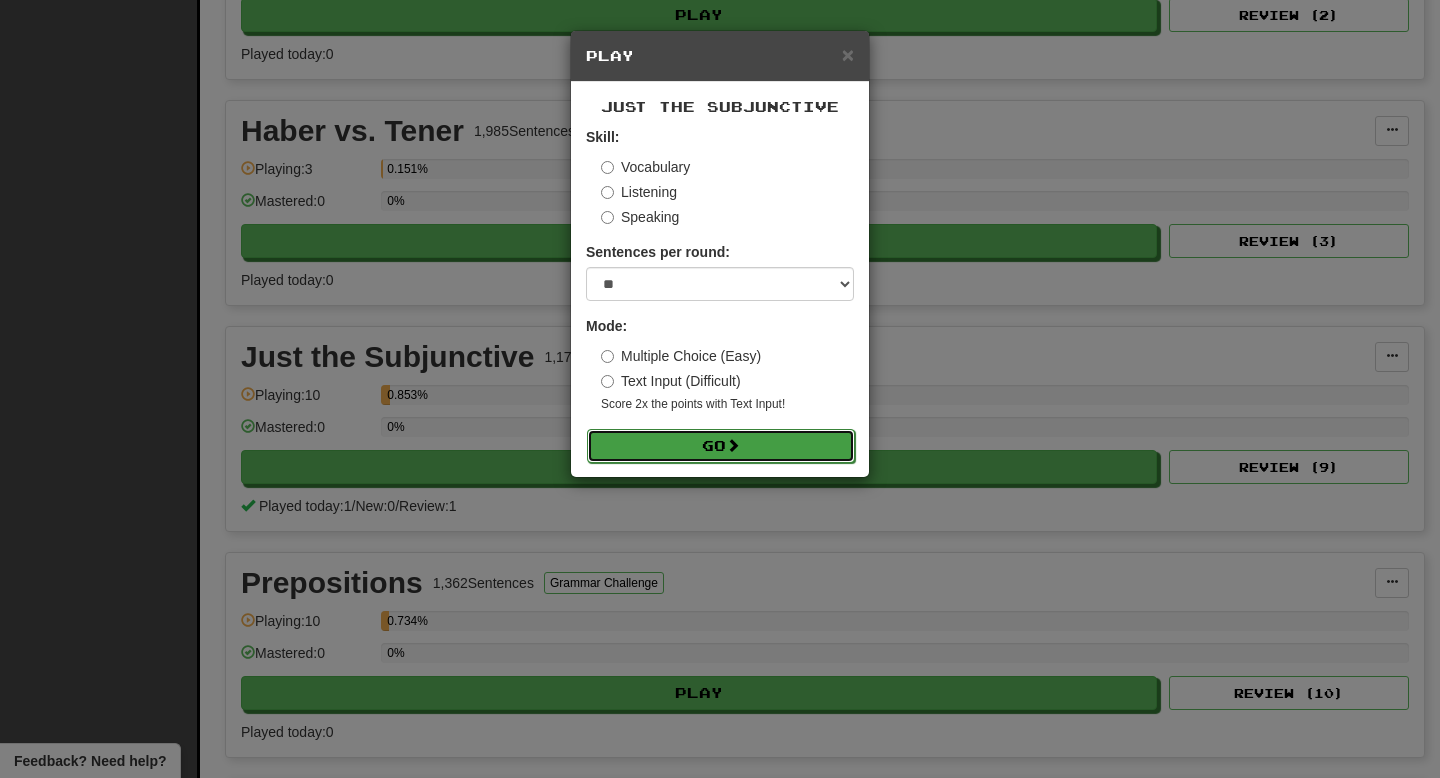 click on "Go" at bounding box center [721, 446] 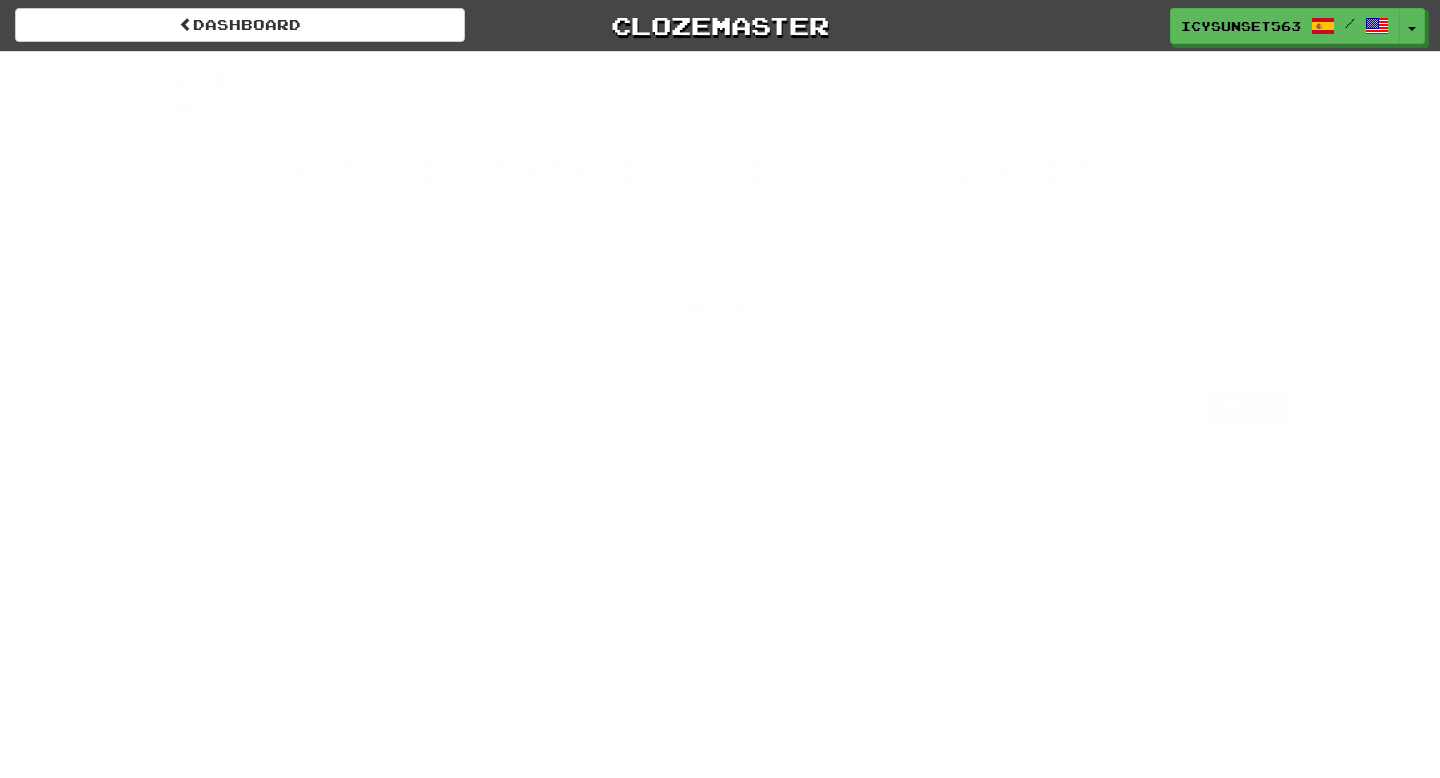 scroll, scrollTop: 0, scrollLeft: 0, axis: both 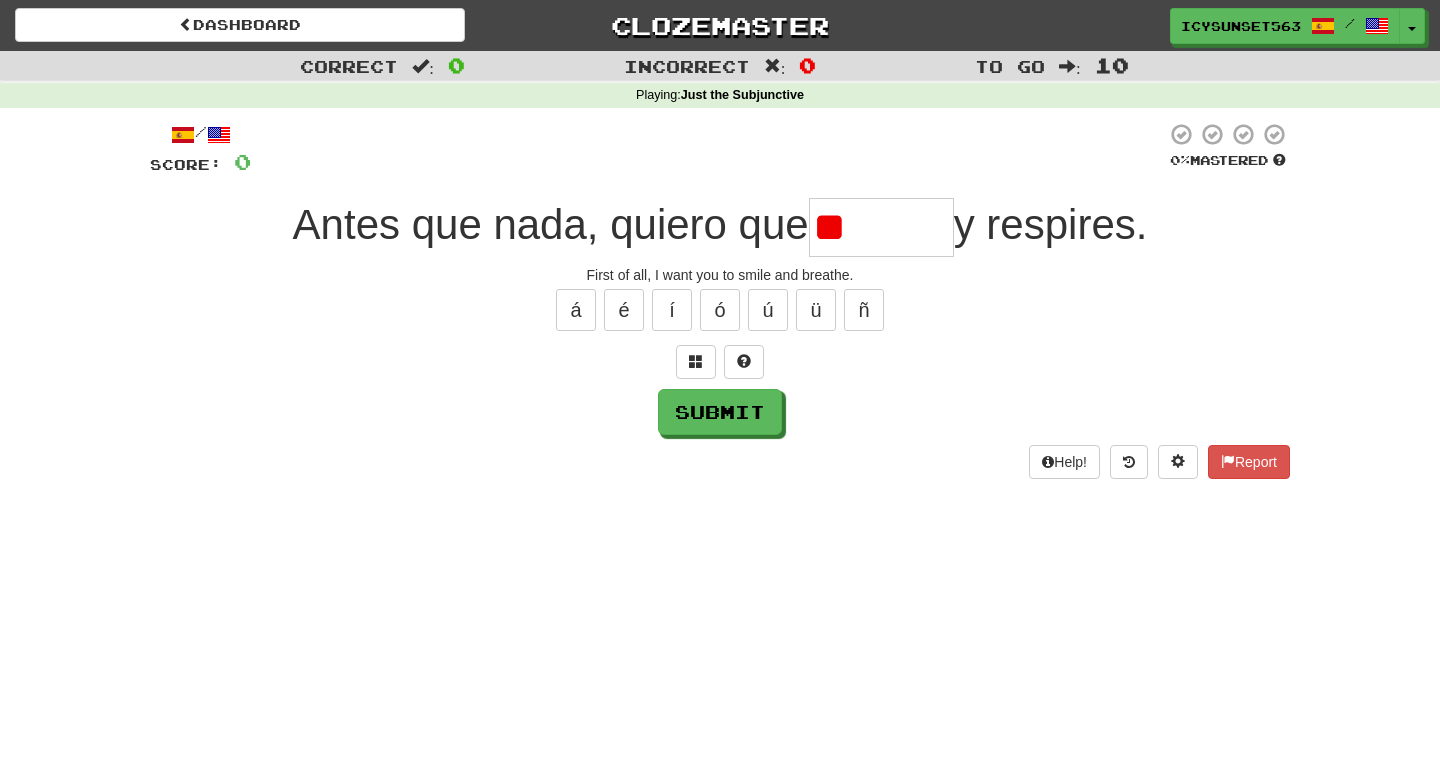 type on "*" 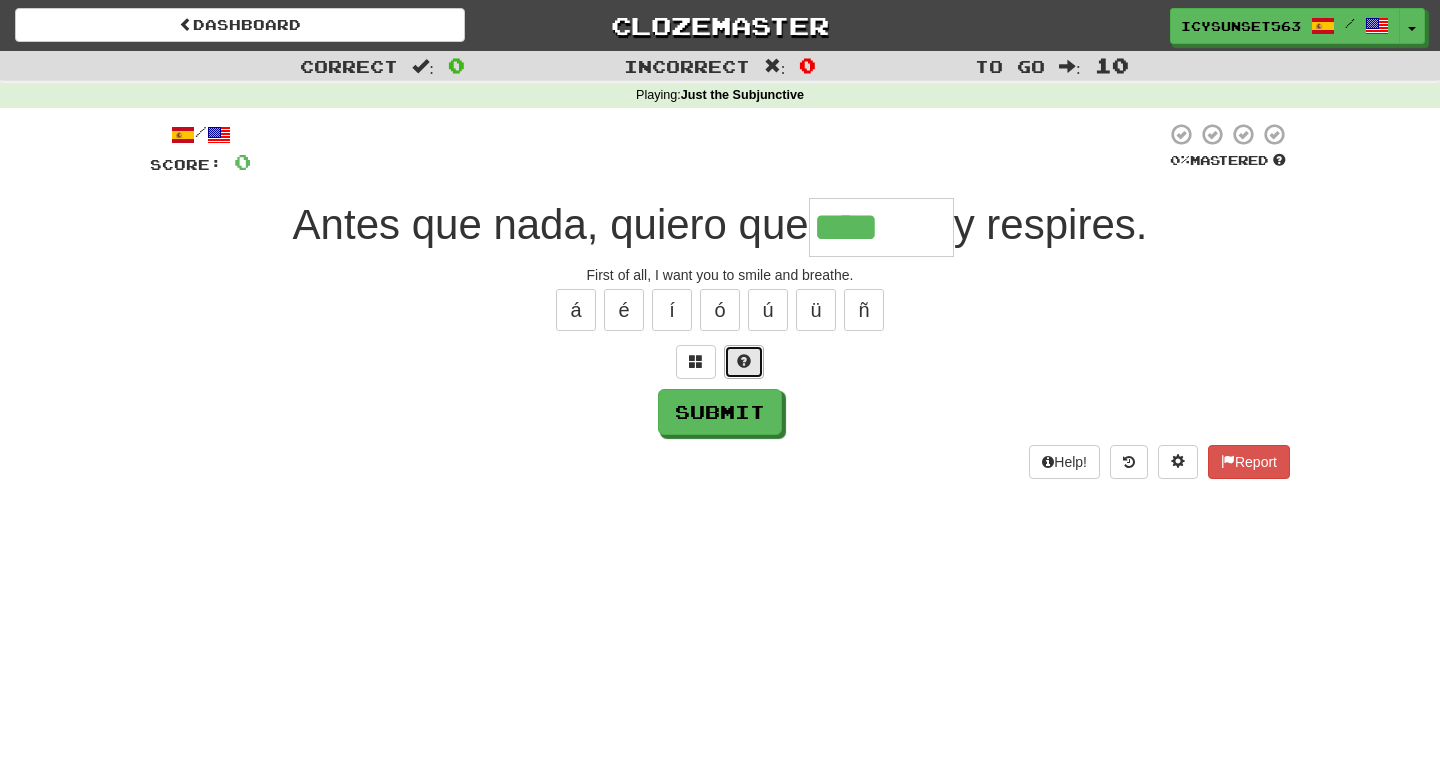 click at bounding box center (744, 362) 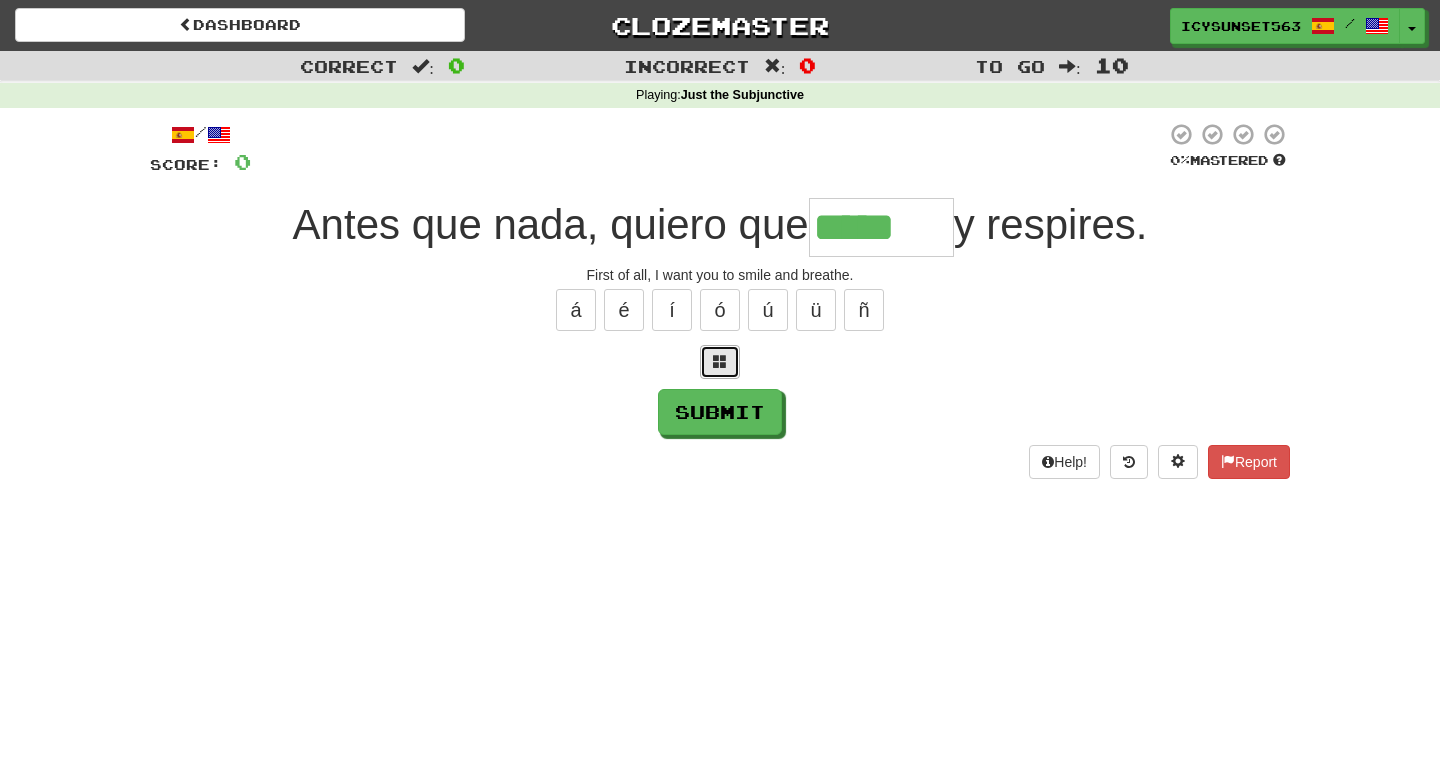 click at bounding box center [720, 362] 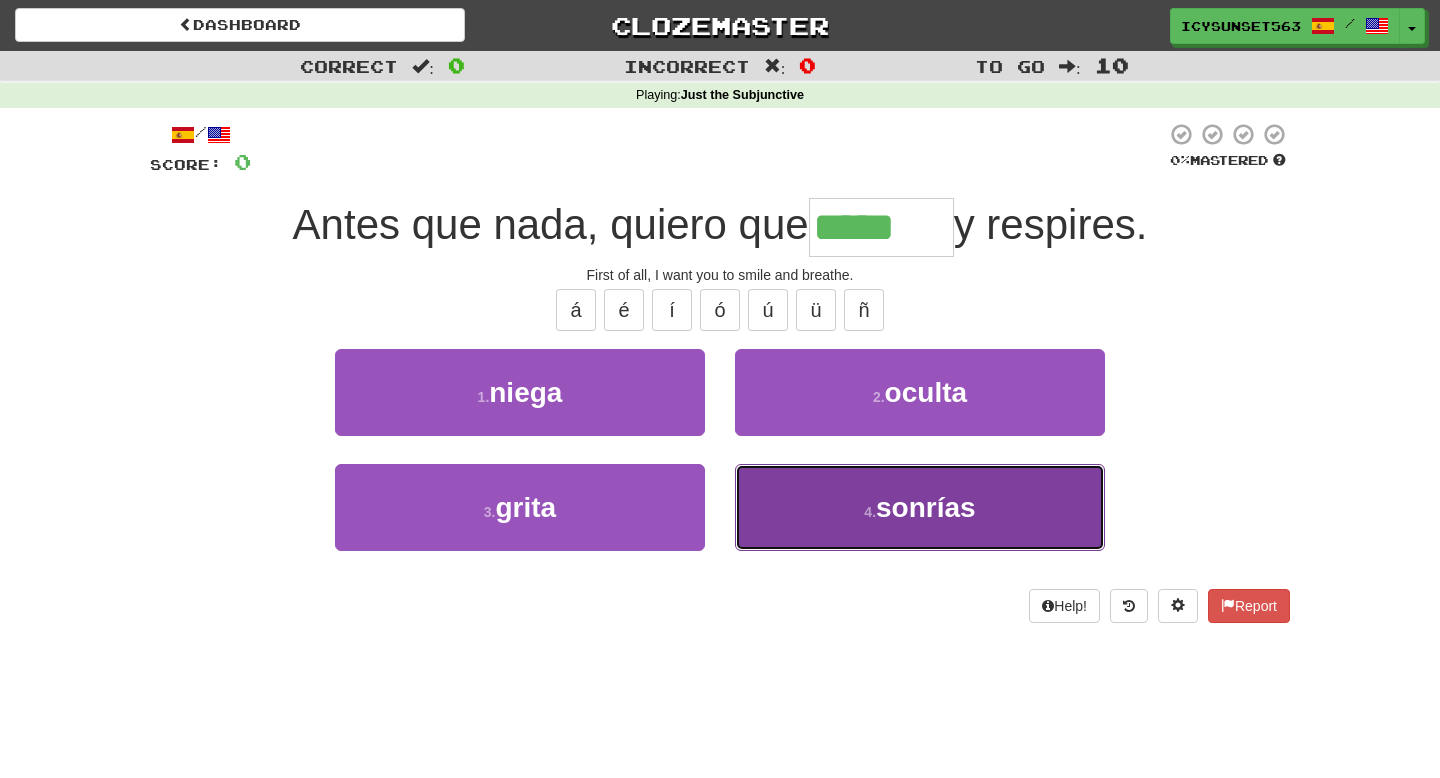click on "4 .  sonrías" at bounding box center (920, 507) 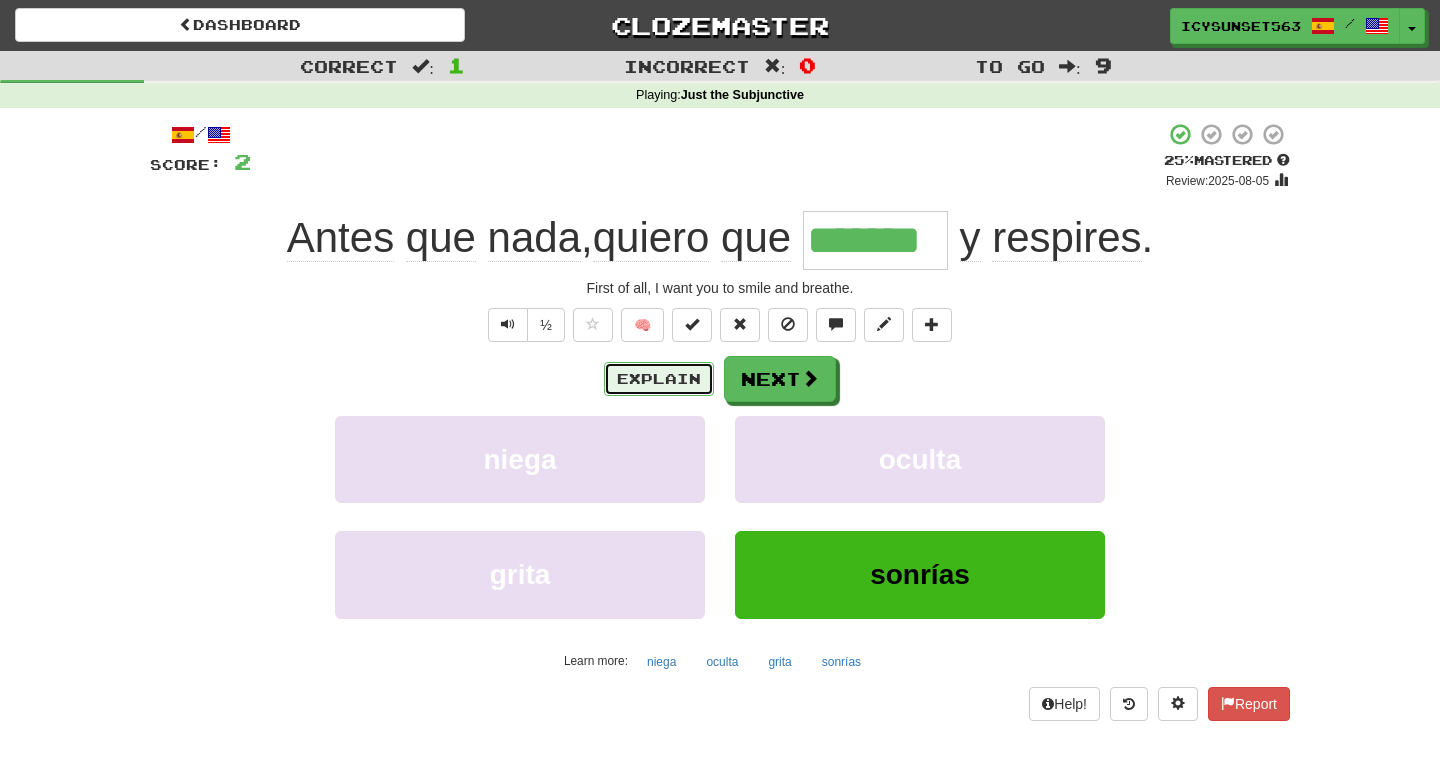 click on "Explain" at bounding box center [659, 379] 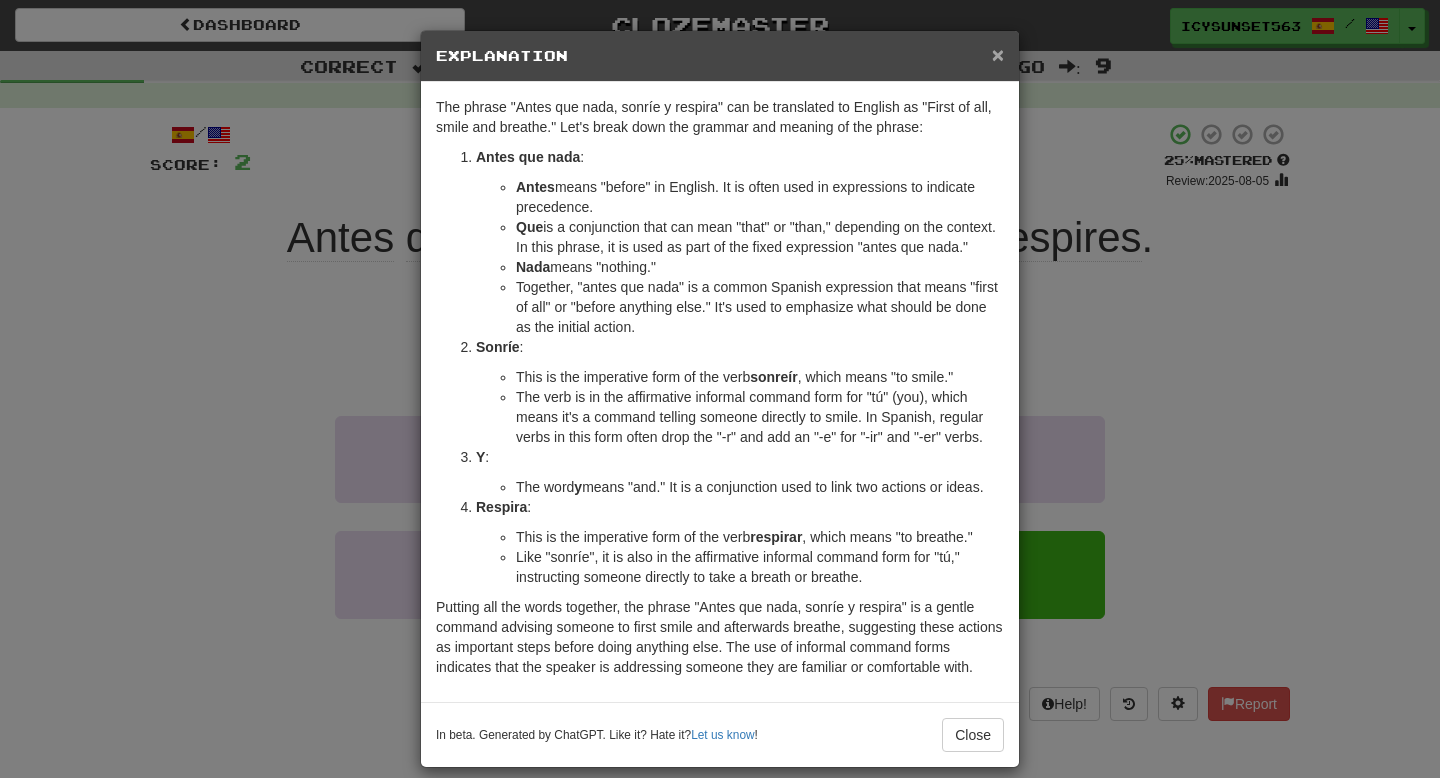 click on "×" at bounding box center (998, 54) 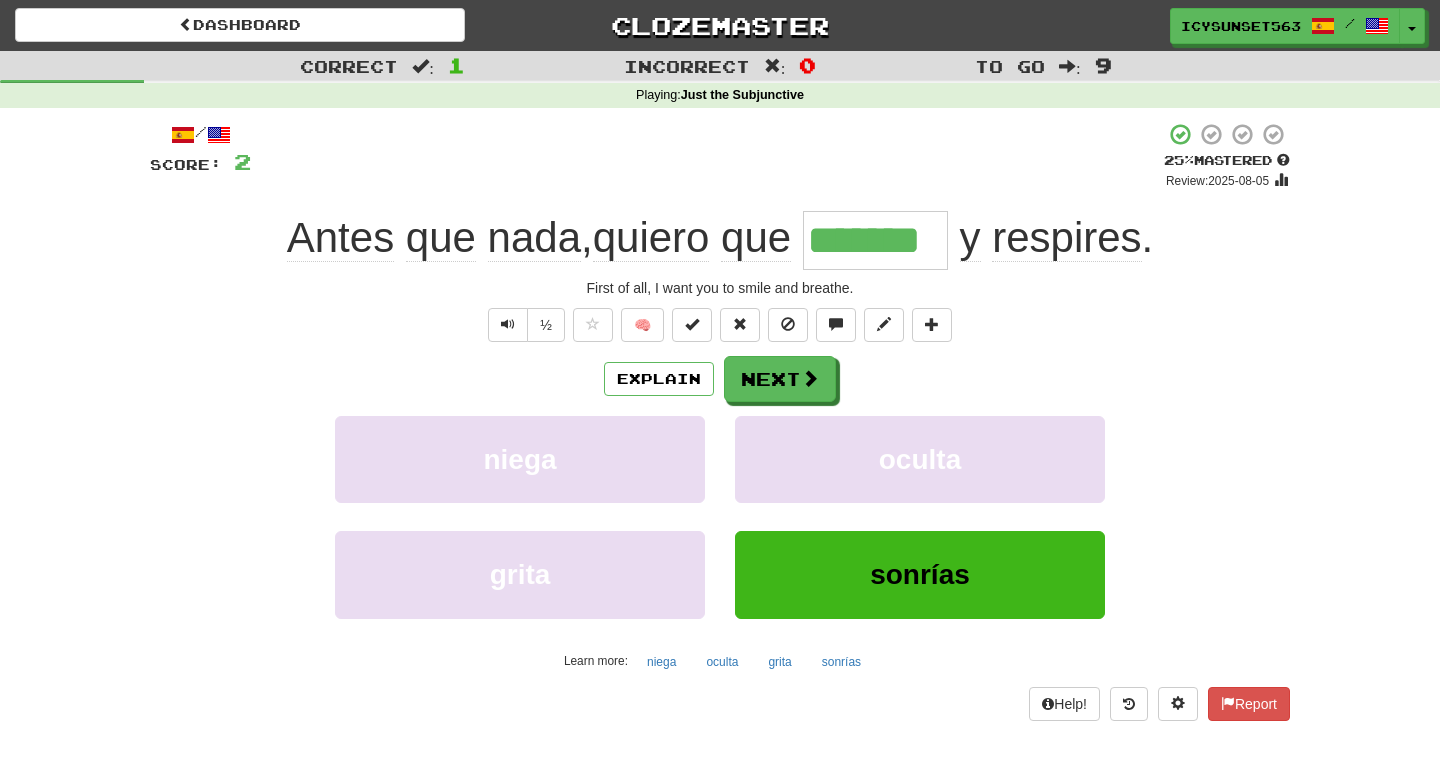 drag, startPoint x: 947, startPoint y: 255, endPoint x: 825, endPoint y: 243, distance: 122.588745 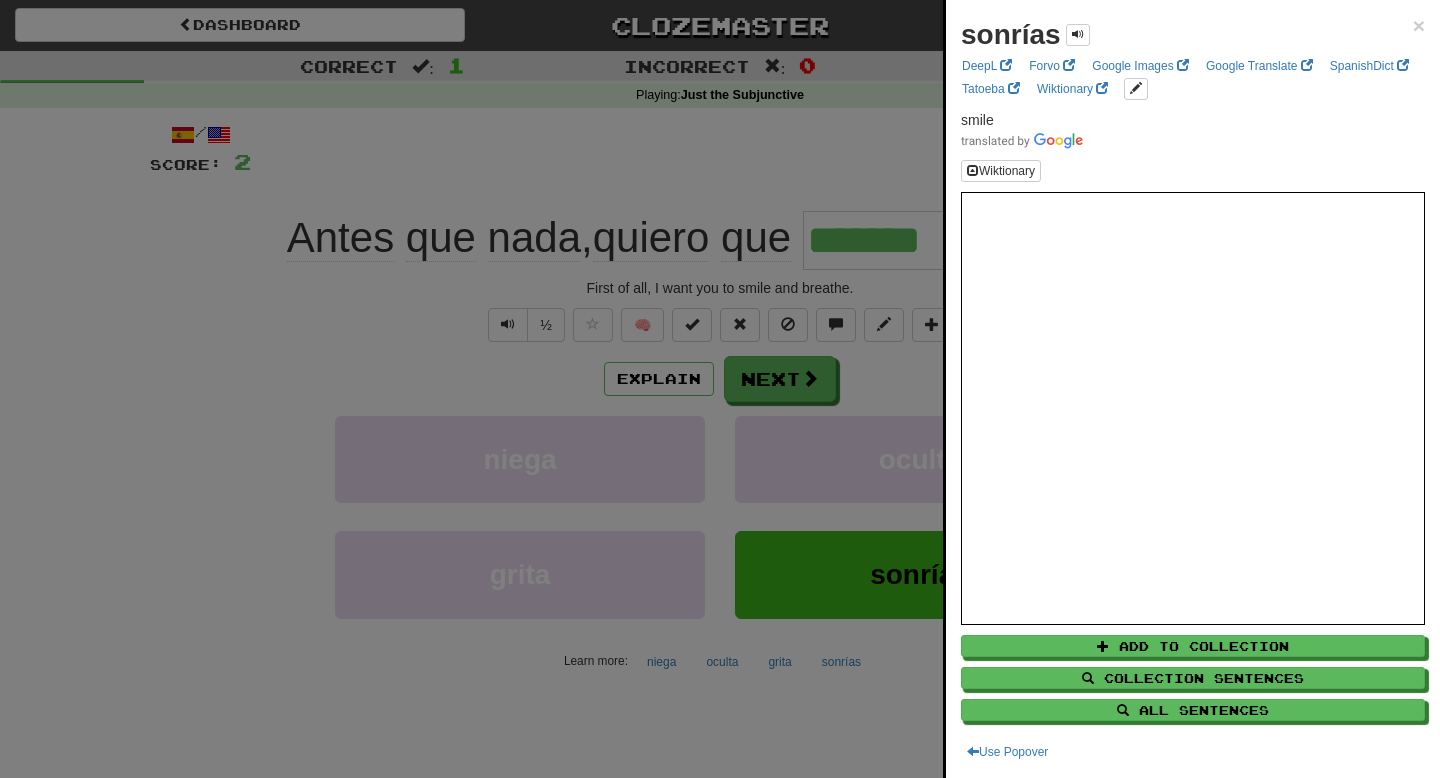click at bounding box center (720, 389) 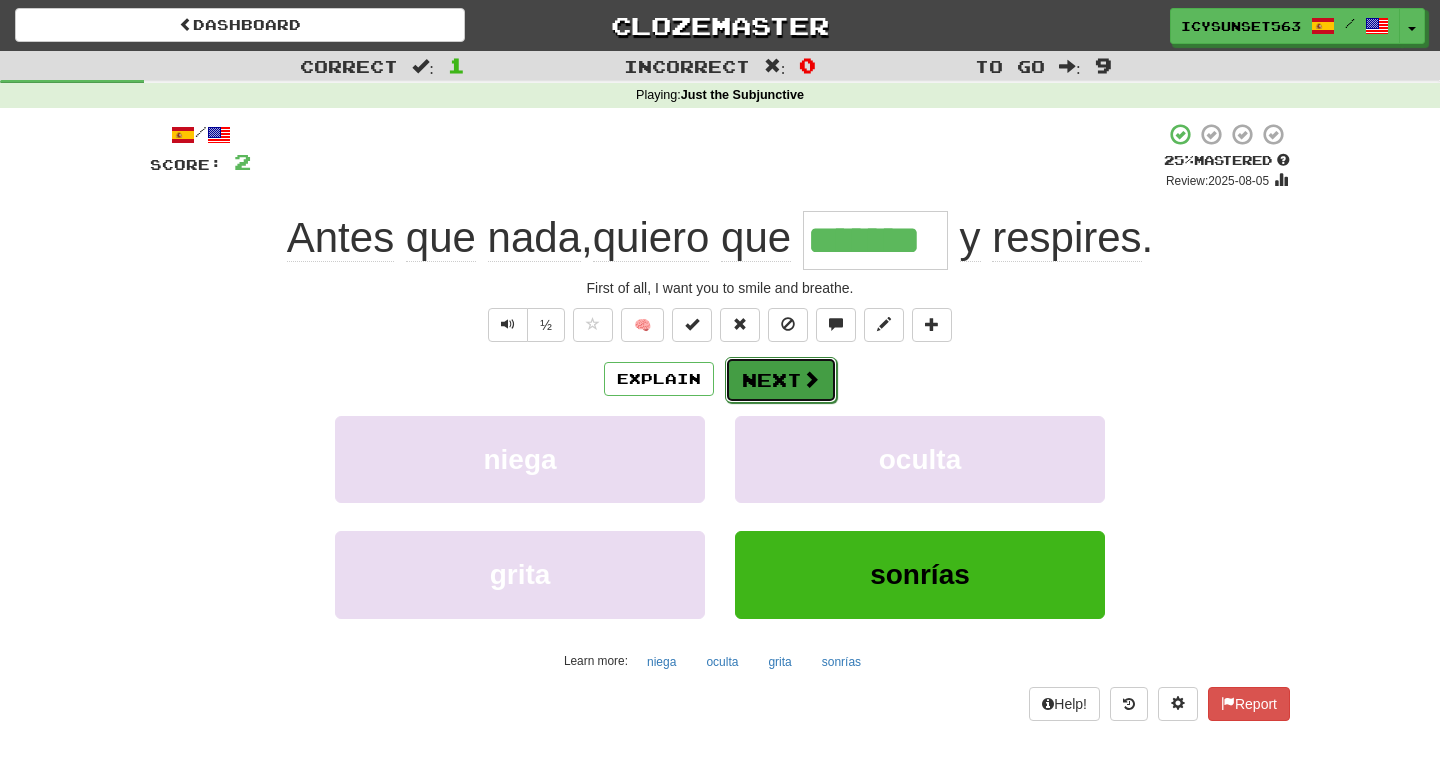 click on "Next" at bounding box center [781, 380] 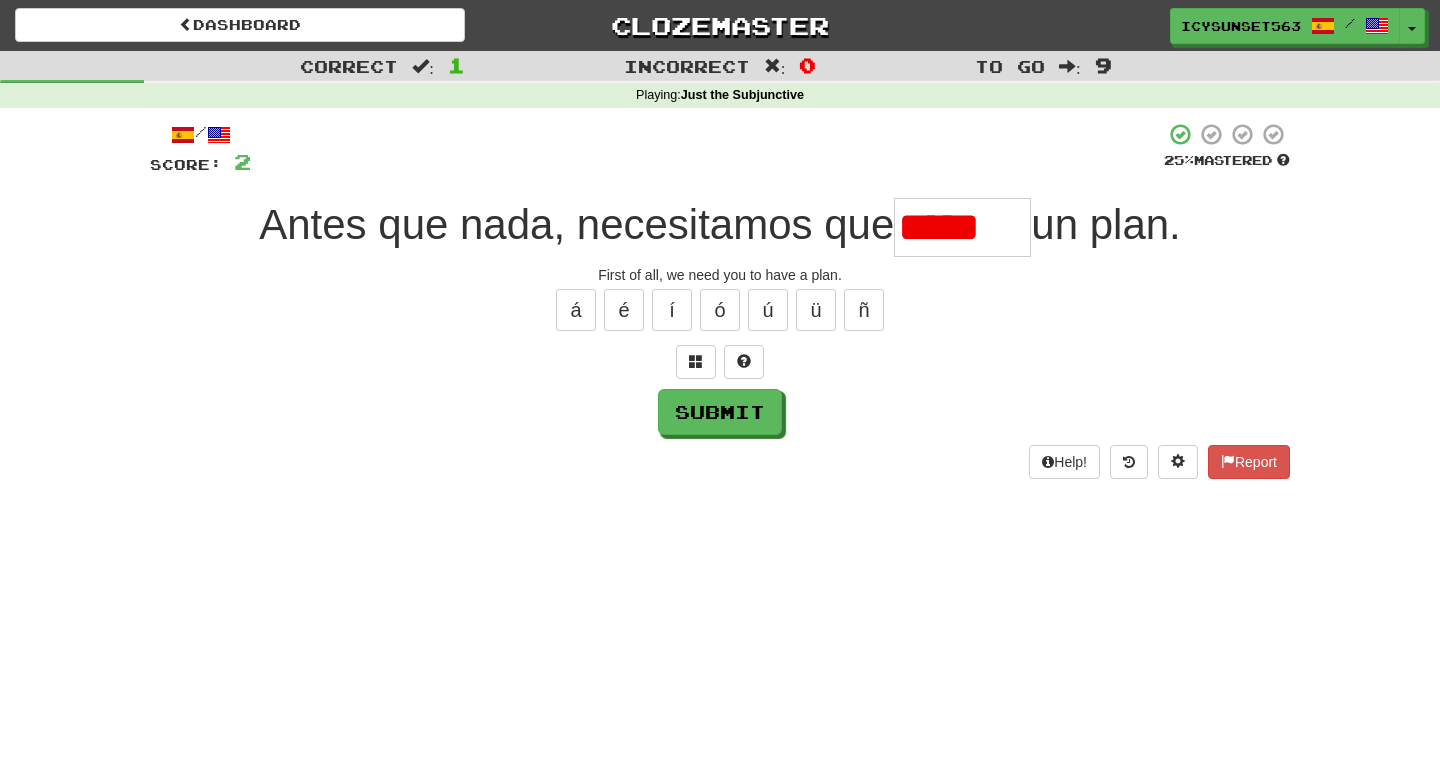 scroll, scrollTop: 0, scrollLeft: 0, axis: both 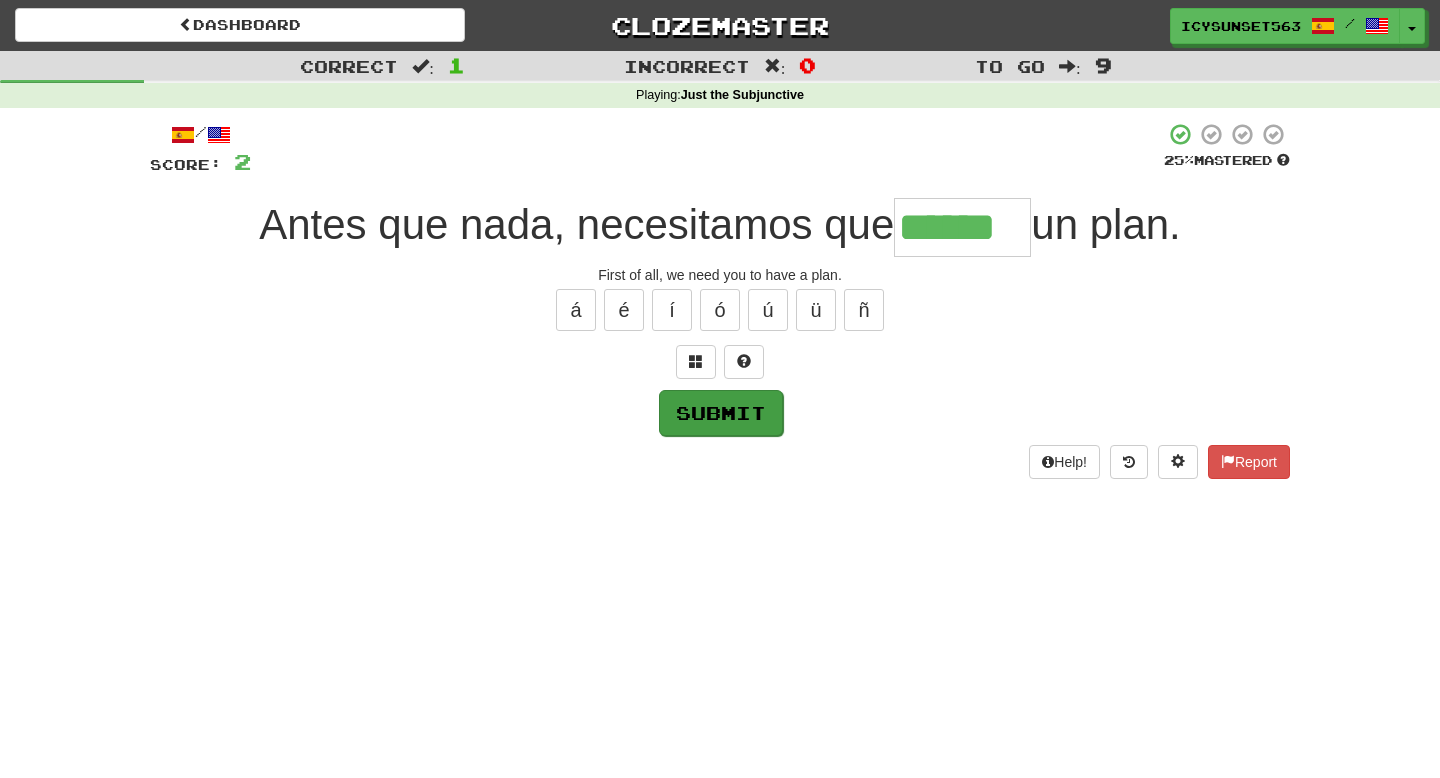 type on "******" 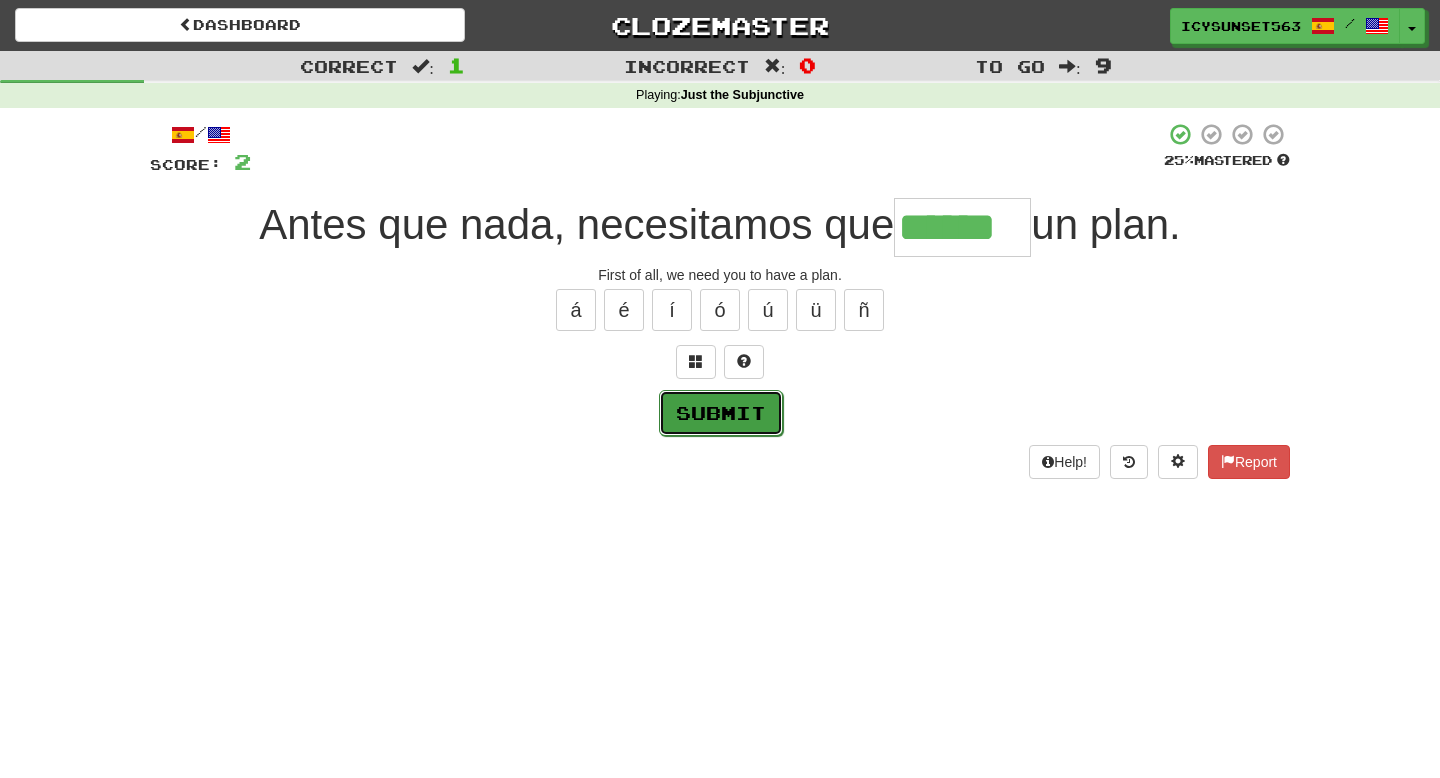 click on "Submit" at bounding box center (721, 413) 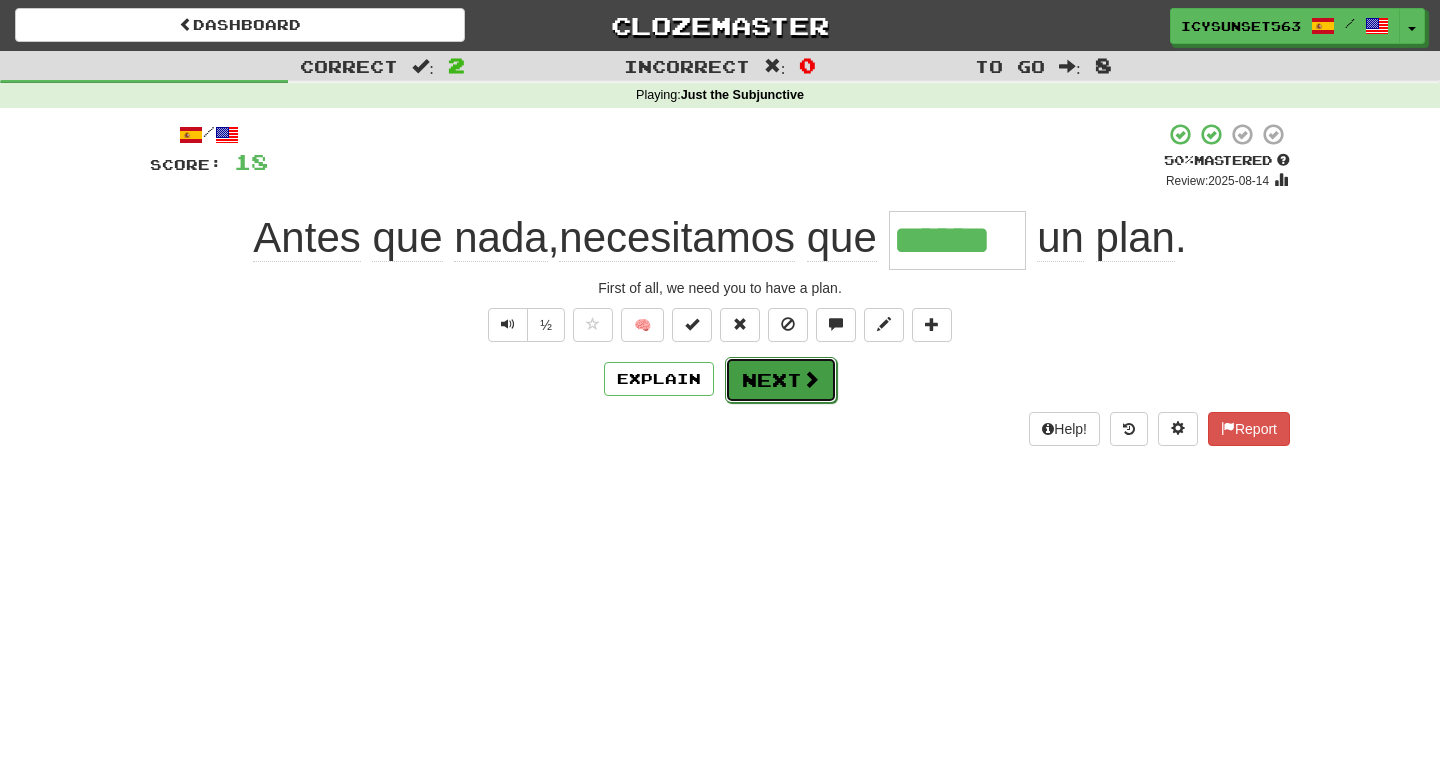 click on "Next" at bounding box center [781, 380] 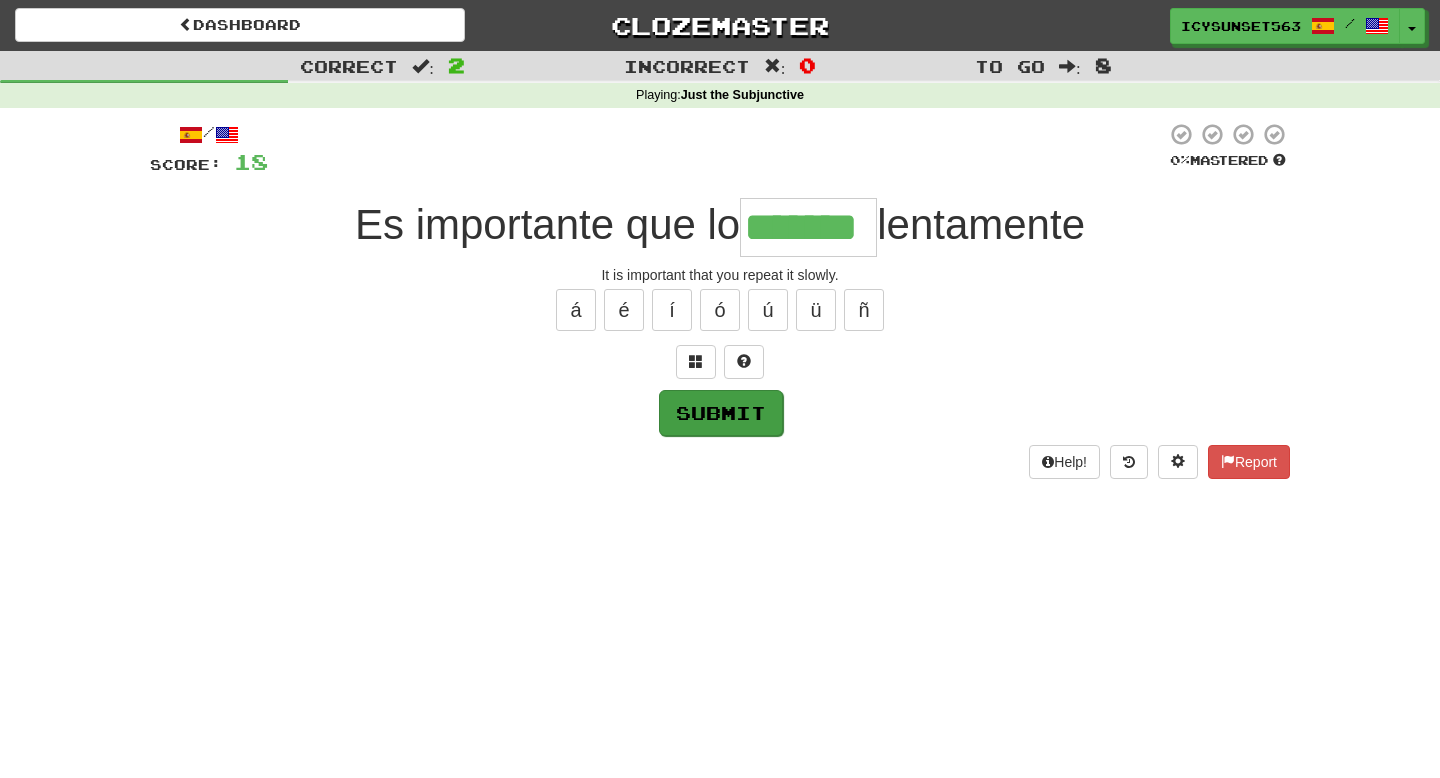 type on "*******" 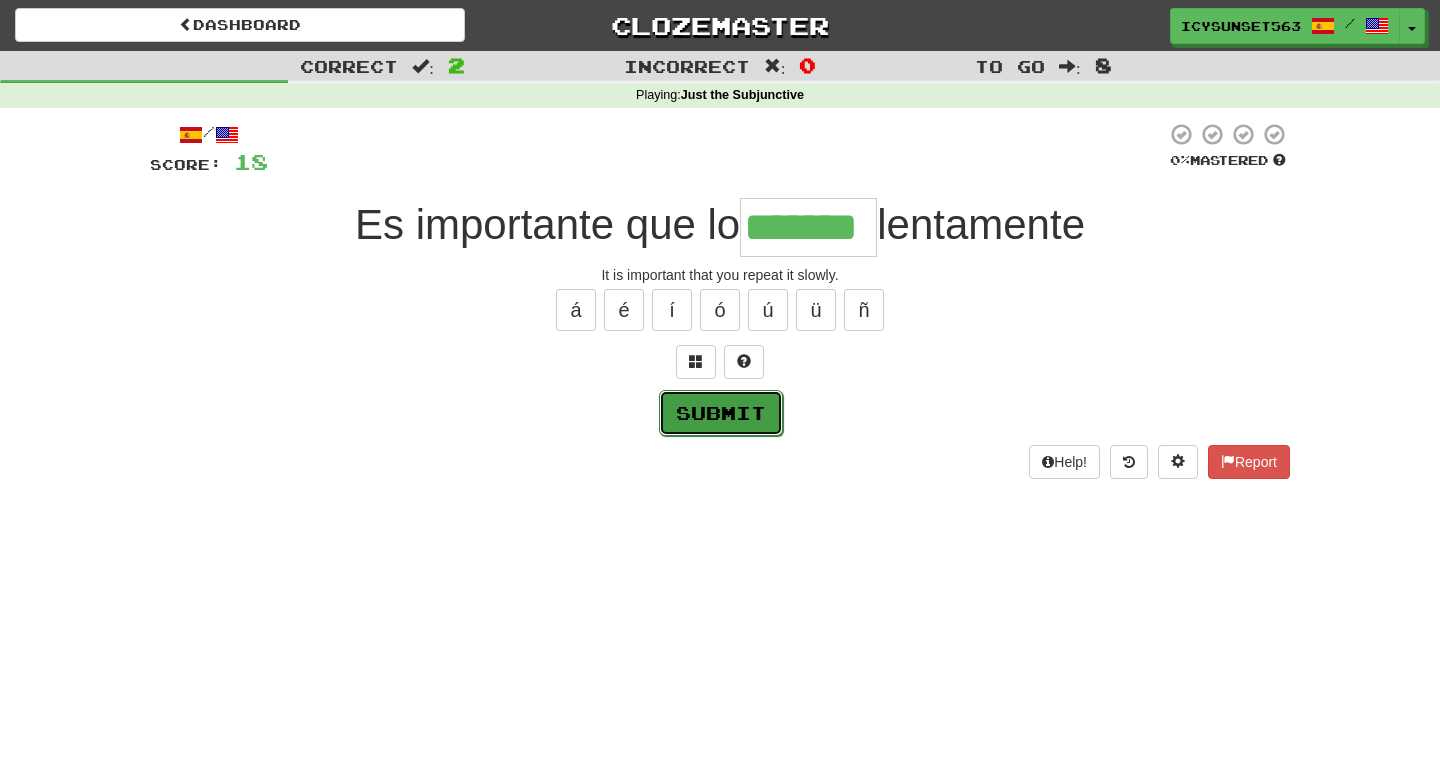 click on "Submit" at bounding box center [721, 413] 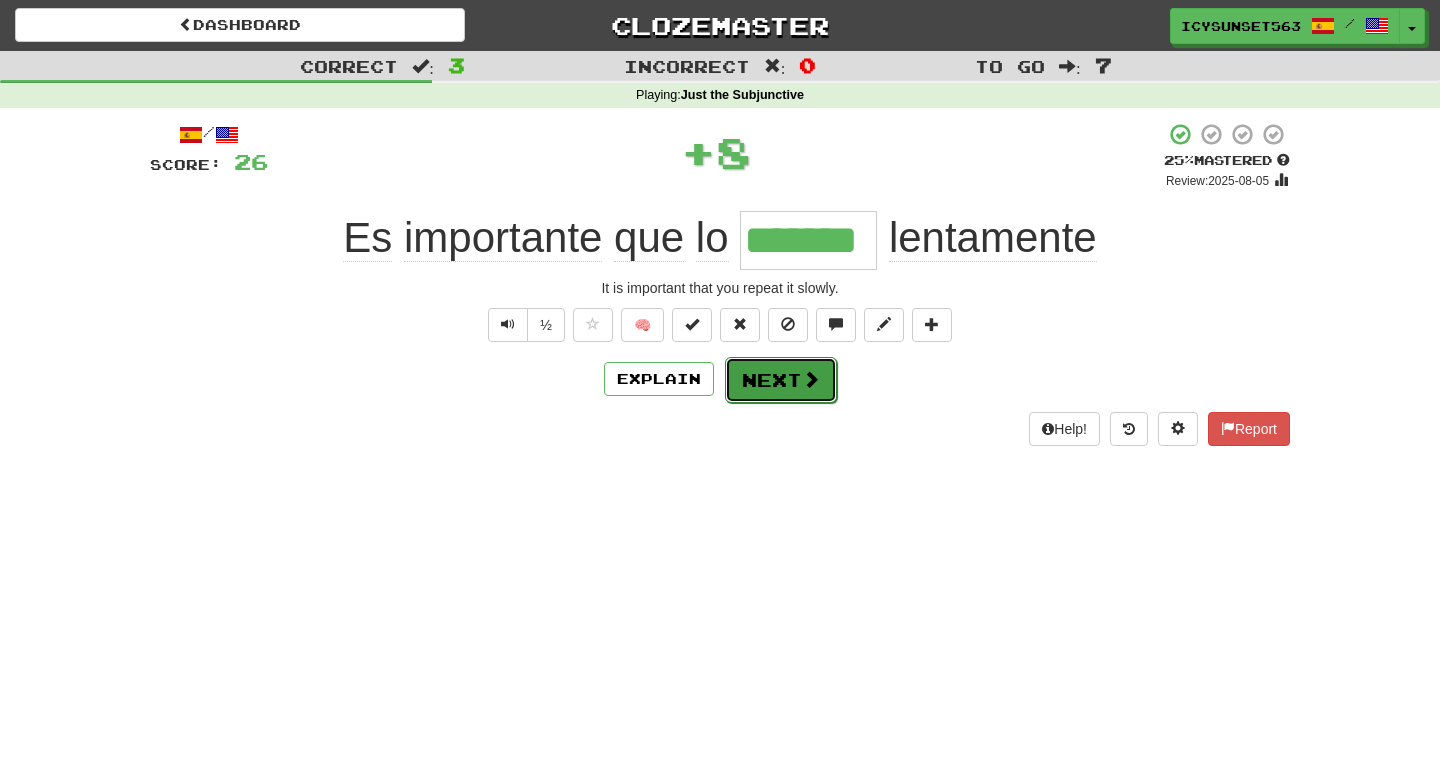 click on "Next" at bounding box center [781, 380] 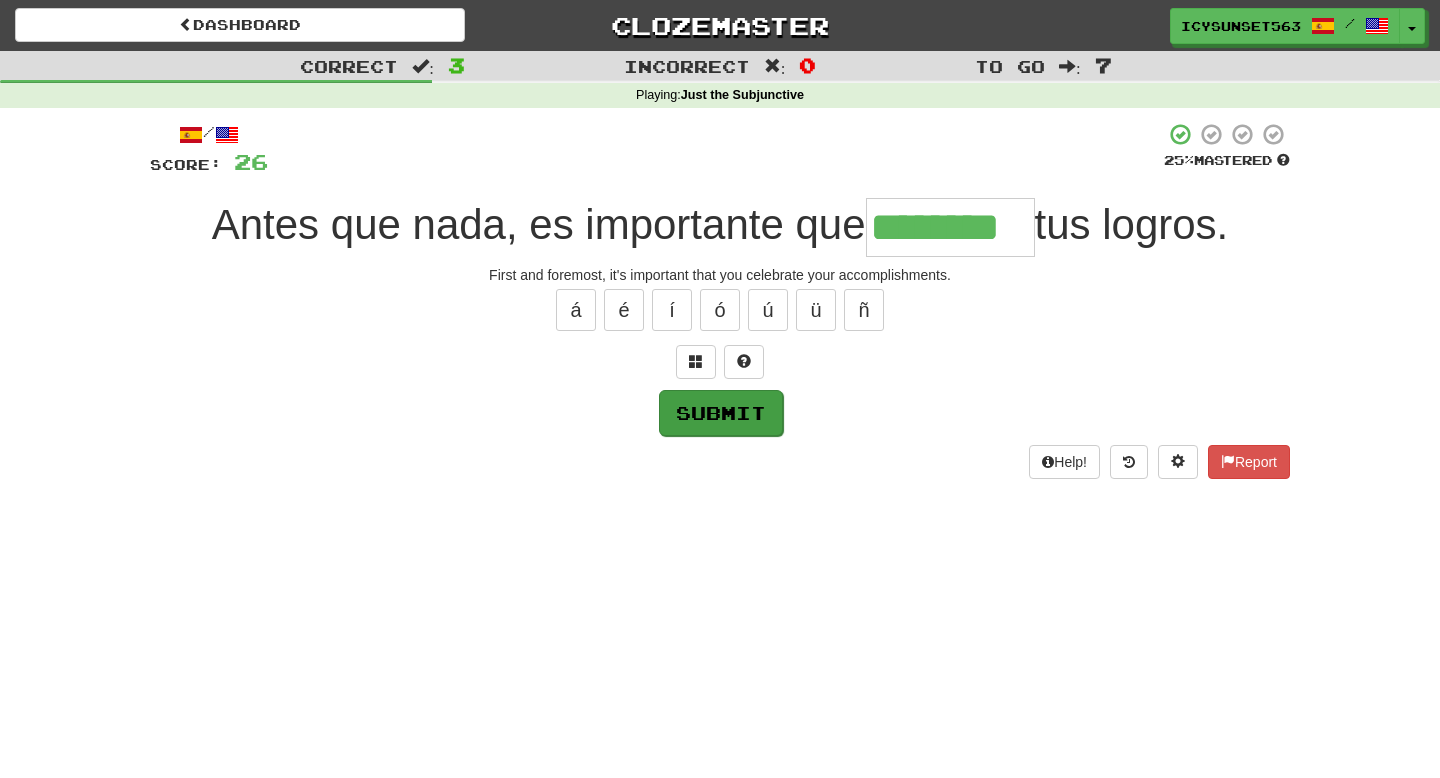 type on "********" 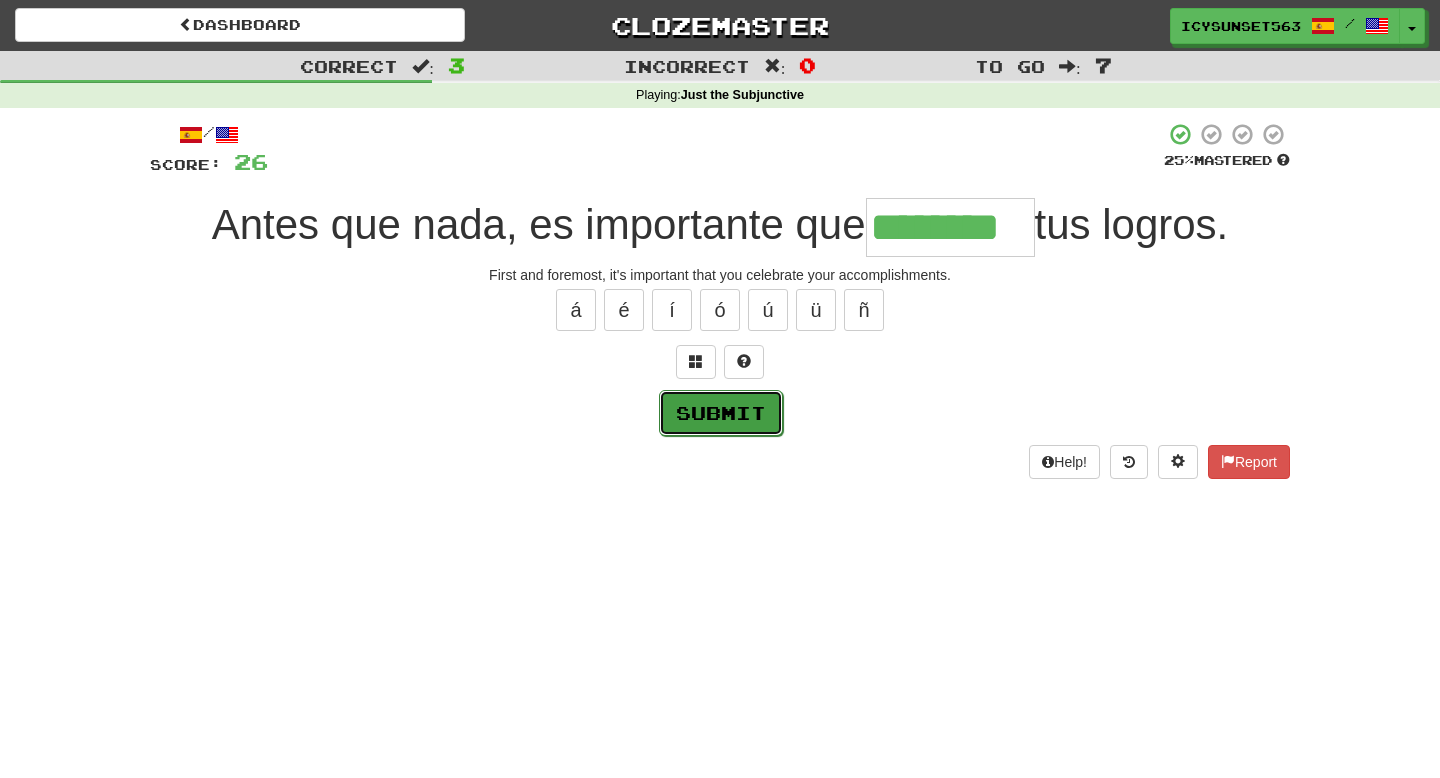 click on "Submit" at bounding box center [721, 413] 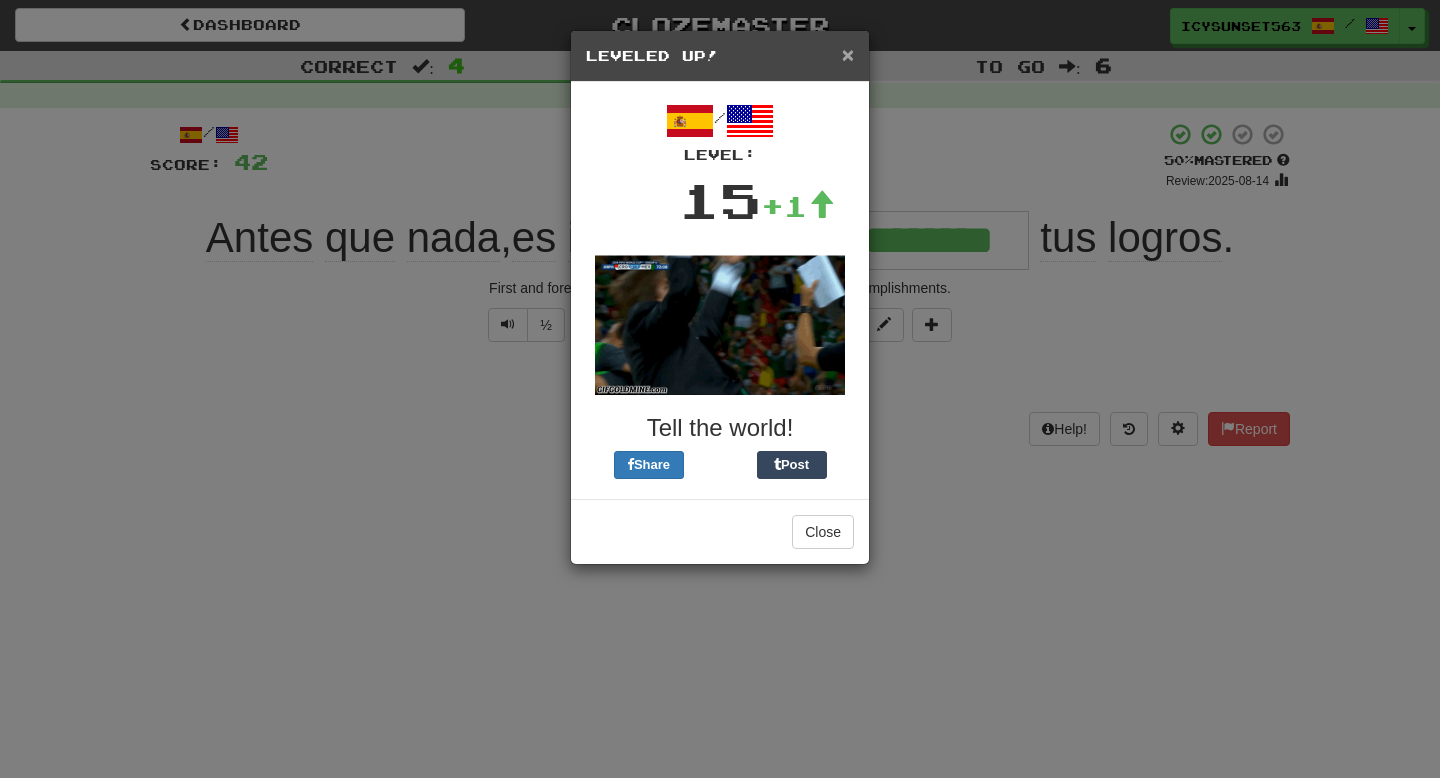 click on "×" at bounding box center (848, 54) 